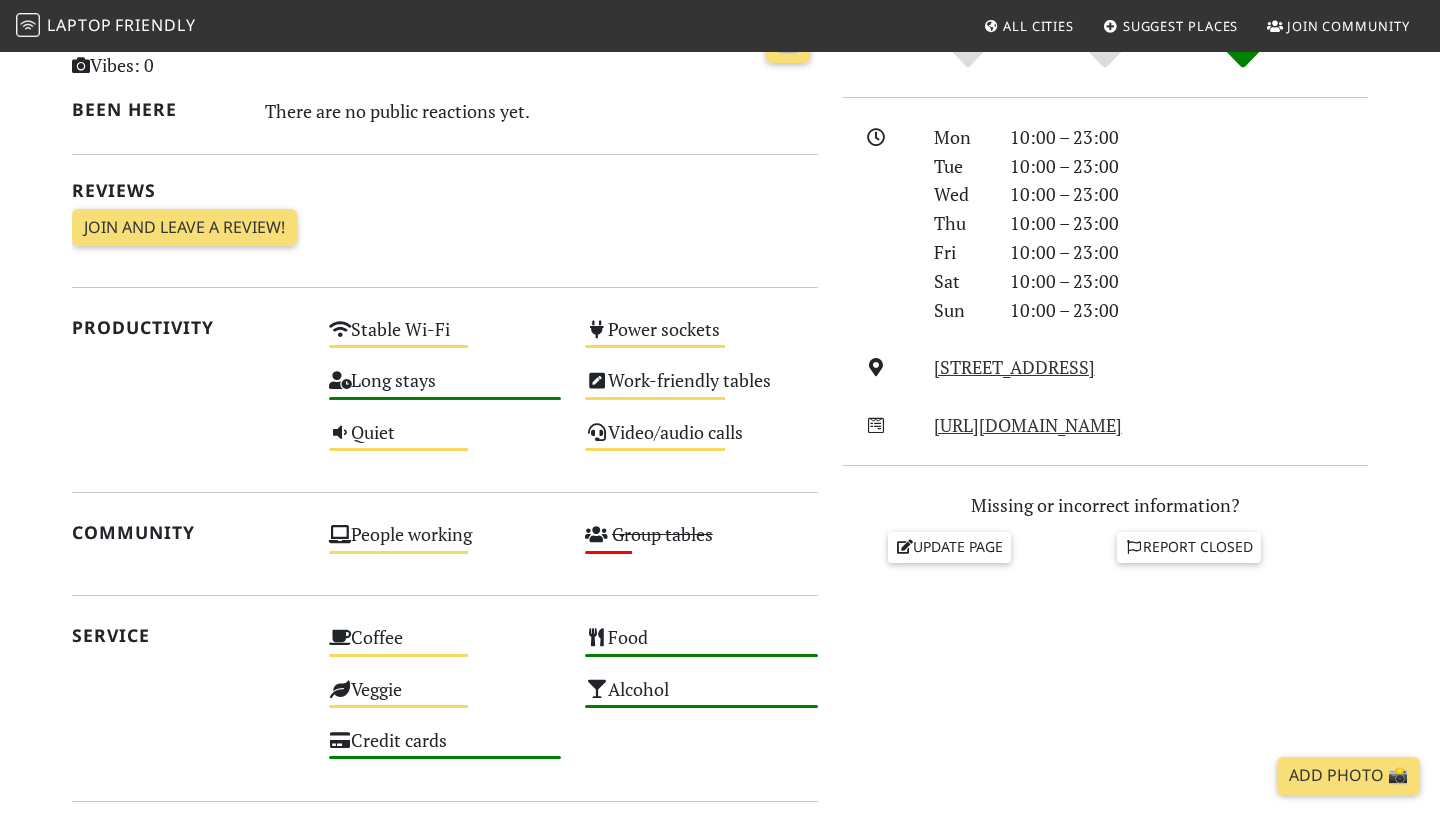 scroll, scrollTop: 514, scrollLeft: 0, axis: vertical 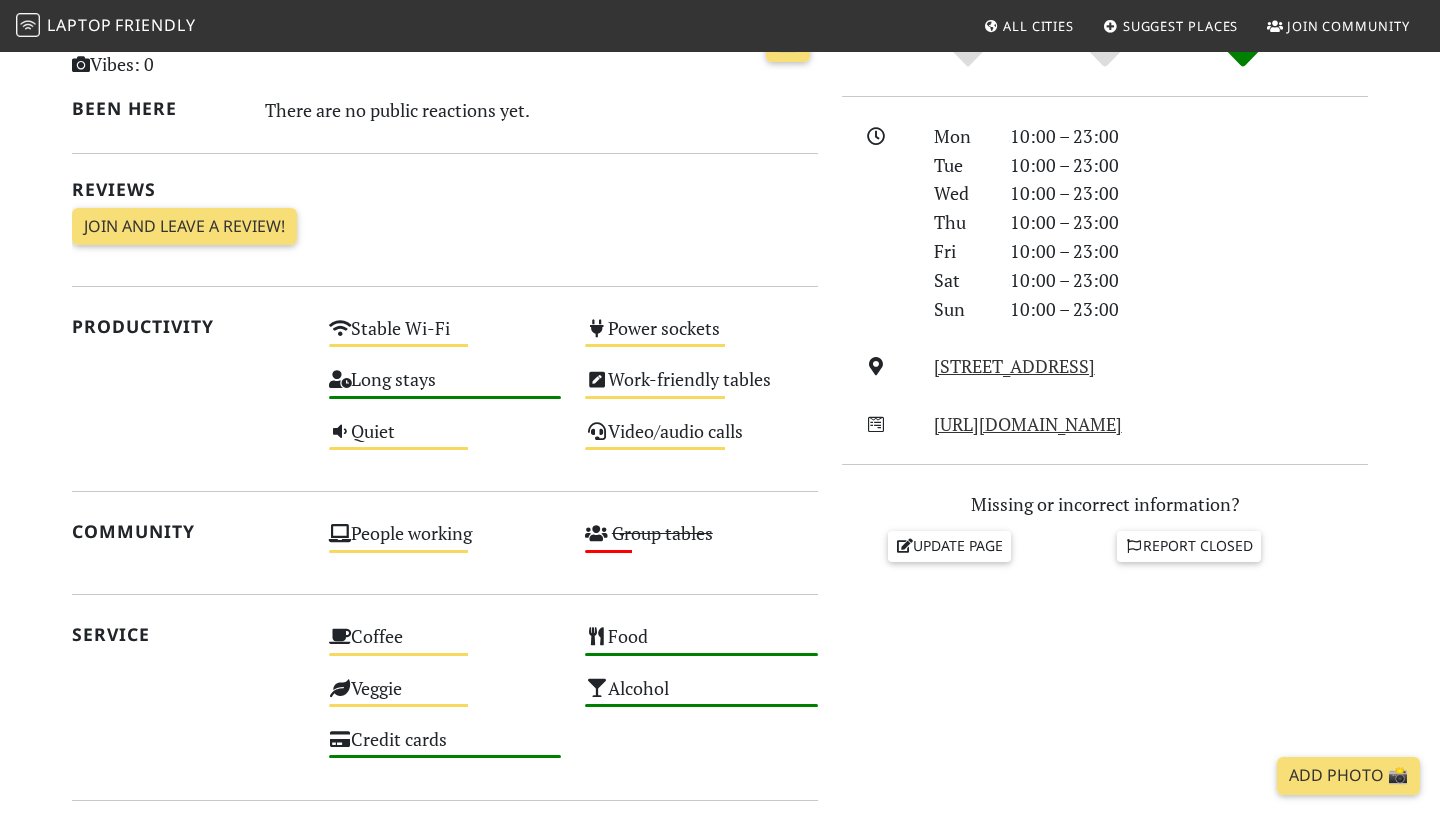 click on "Laptop" at bounding box center [79, 25] 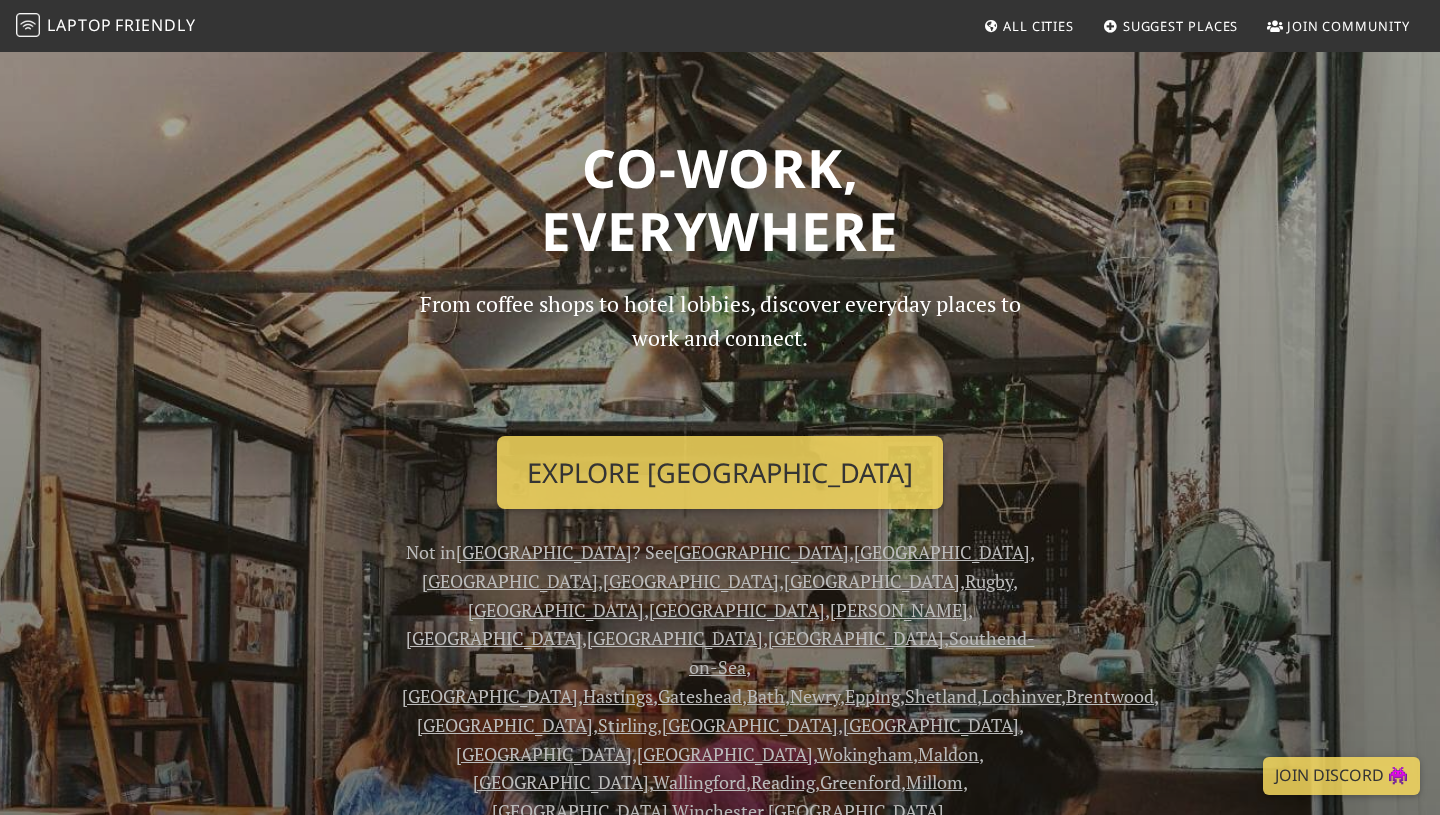 scroll, scrollTop: 0, scrollLeft: 0, axis: both 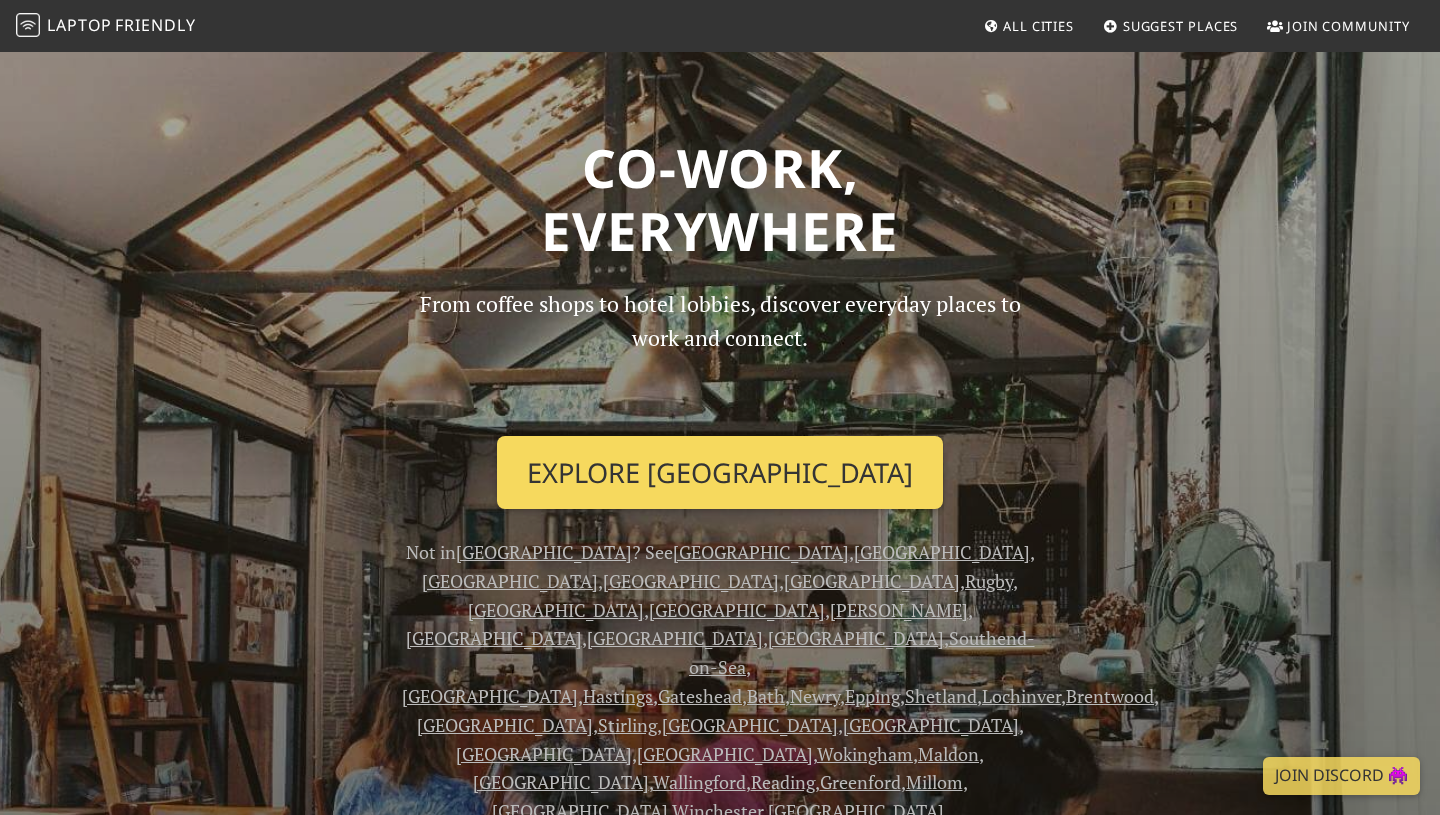 click on "Explore London" at bounding box center (720, 473) 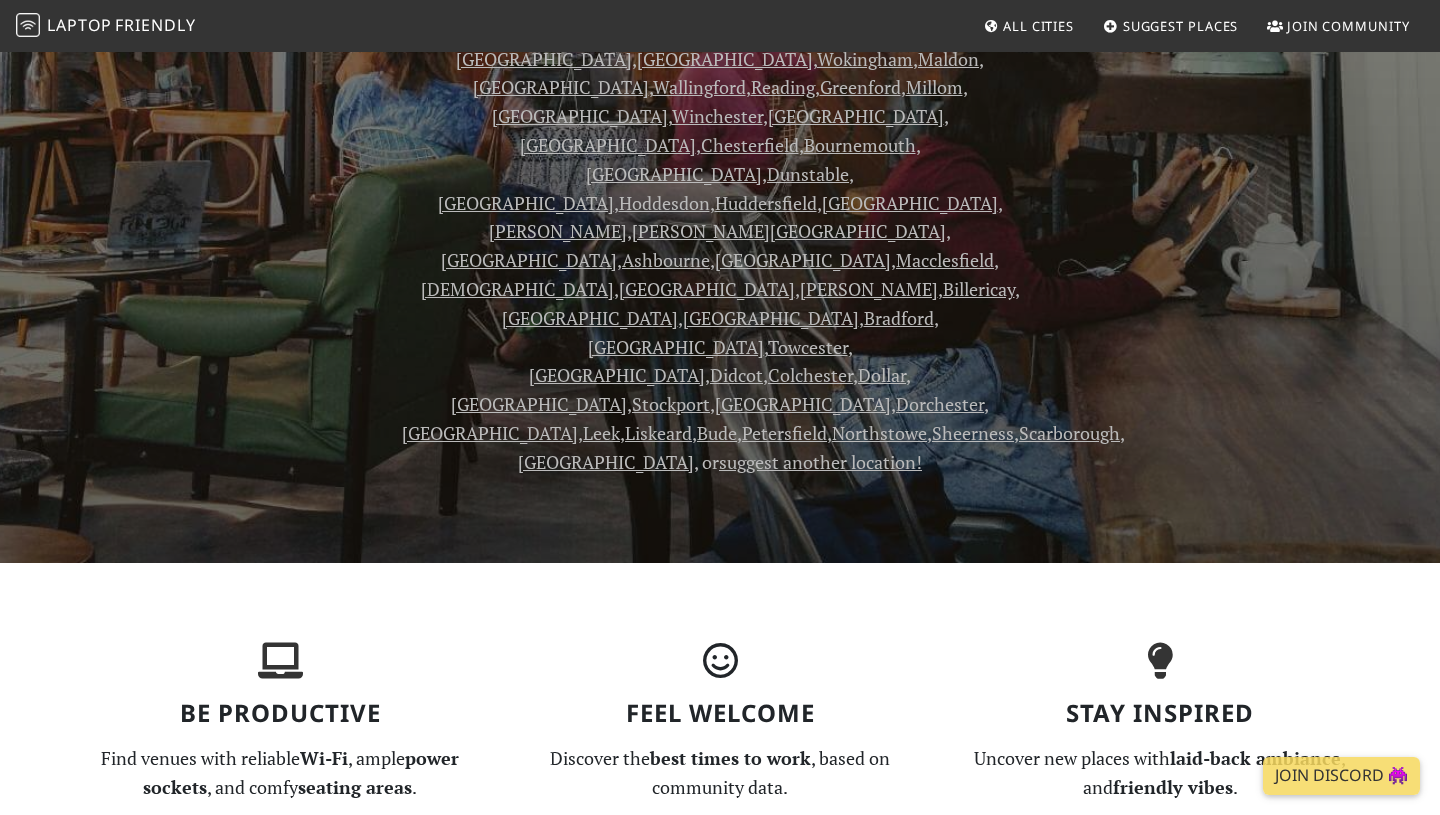 scroll, scrollTop: 728, scrollLeft: 0, axis: vertical 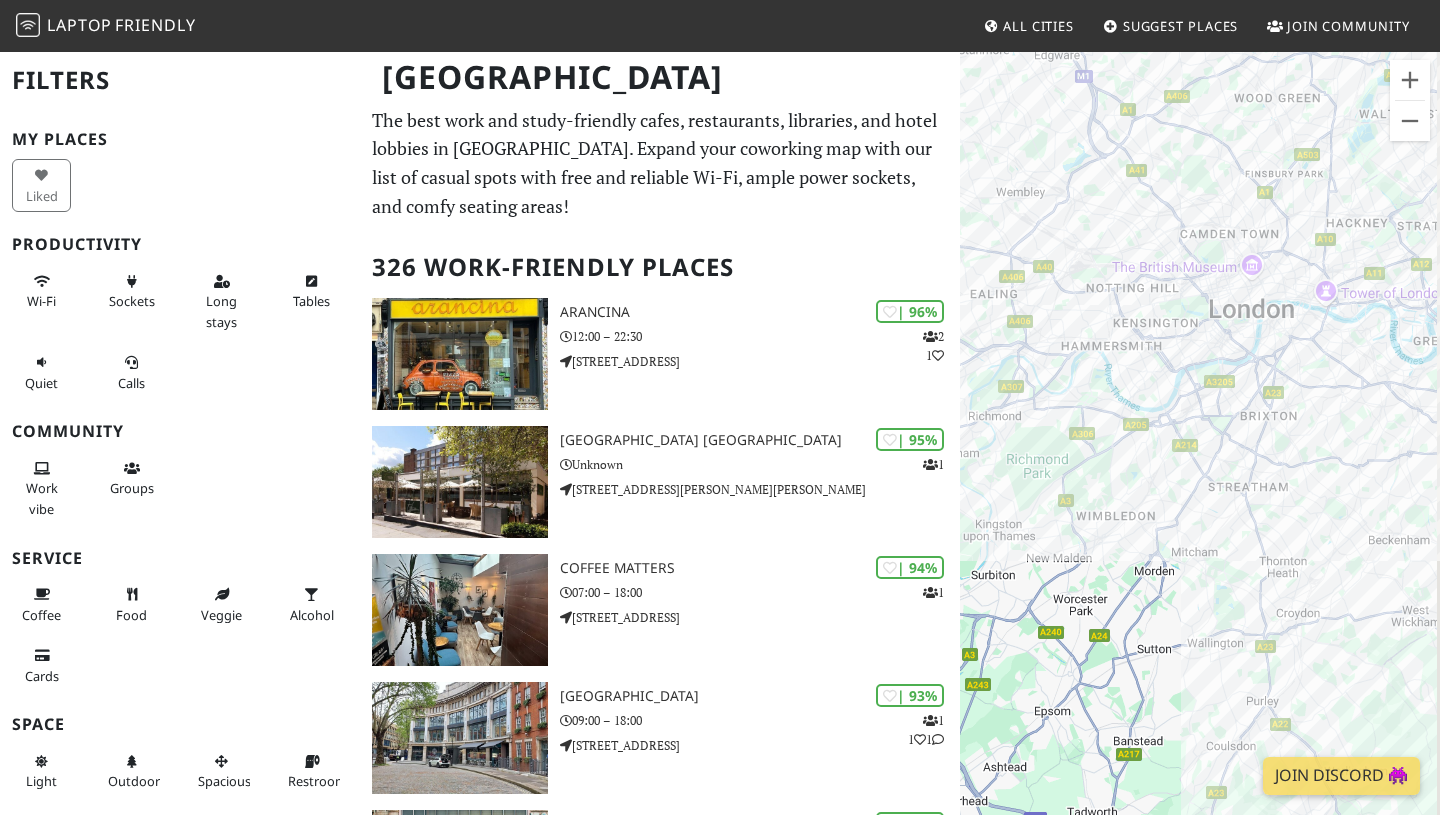 drag, startPoint x: 1373, startPoint y: 446, endPoint x: 1235, endPoint y: 509, distance: 151.70036 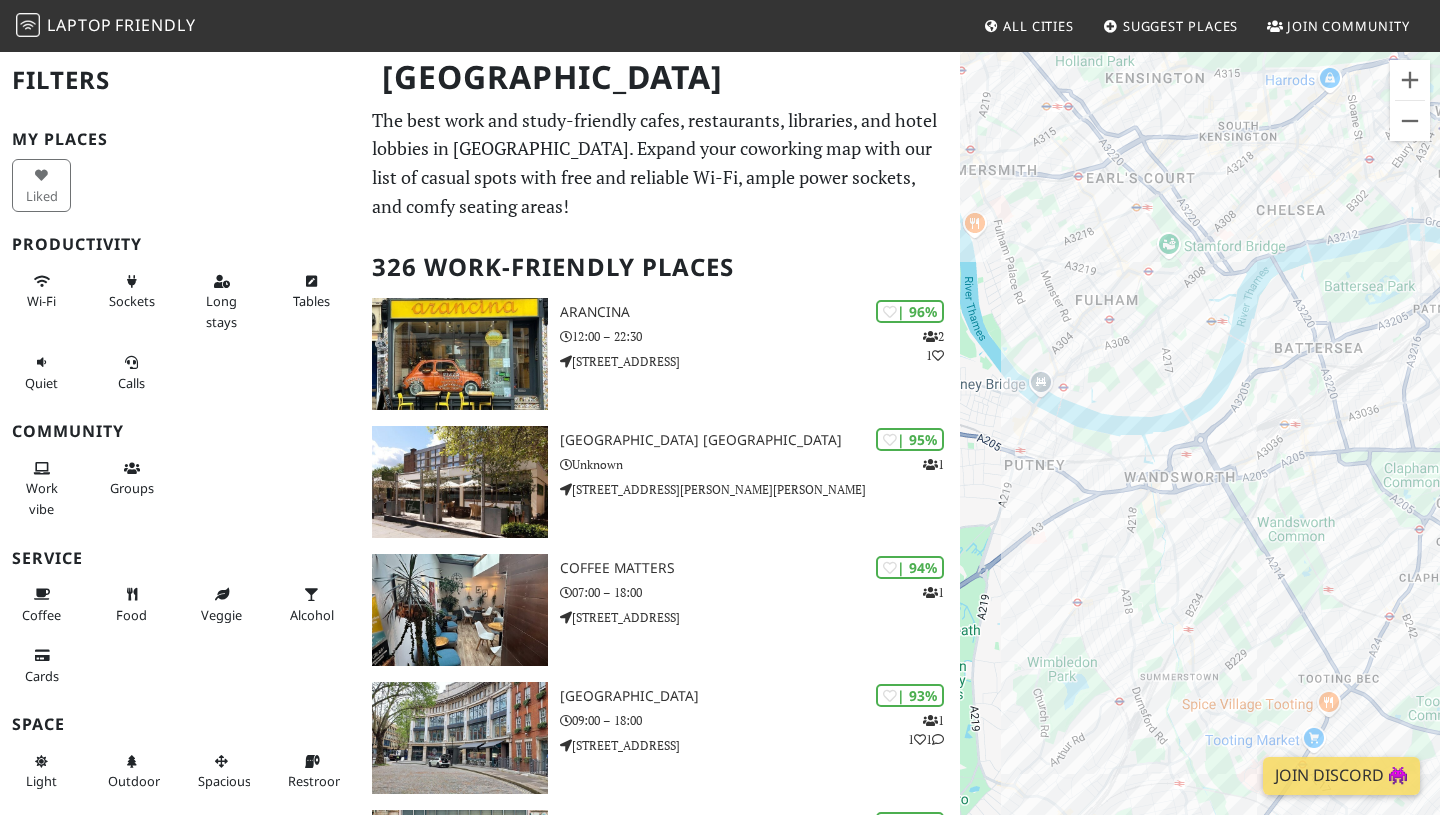 drag, startPoint x: 1060, startPoint y: 276, endPoint x: 1341, endPoint y: 521, distance: 372.80826 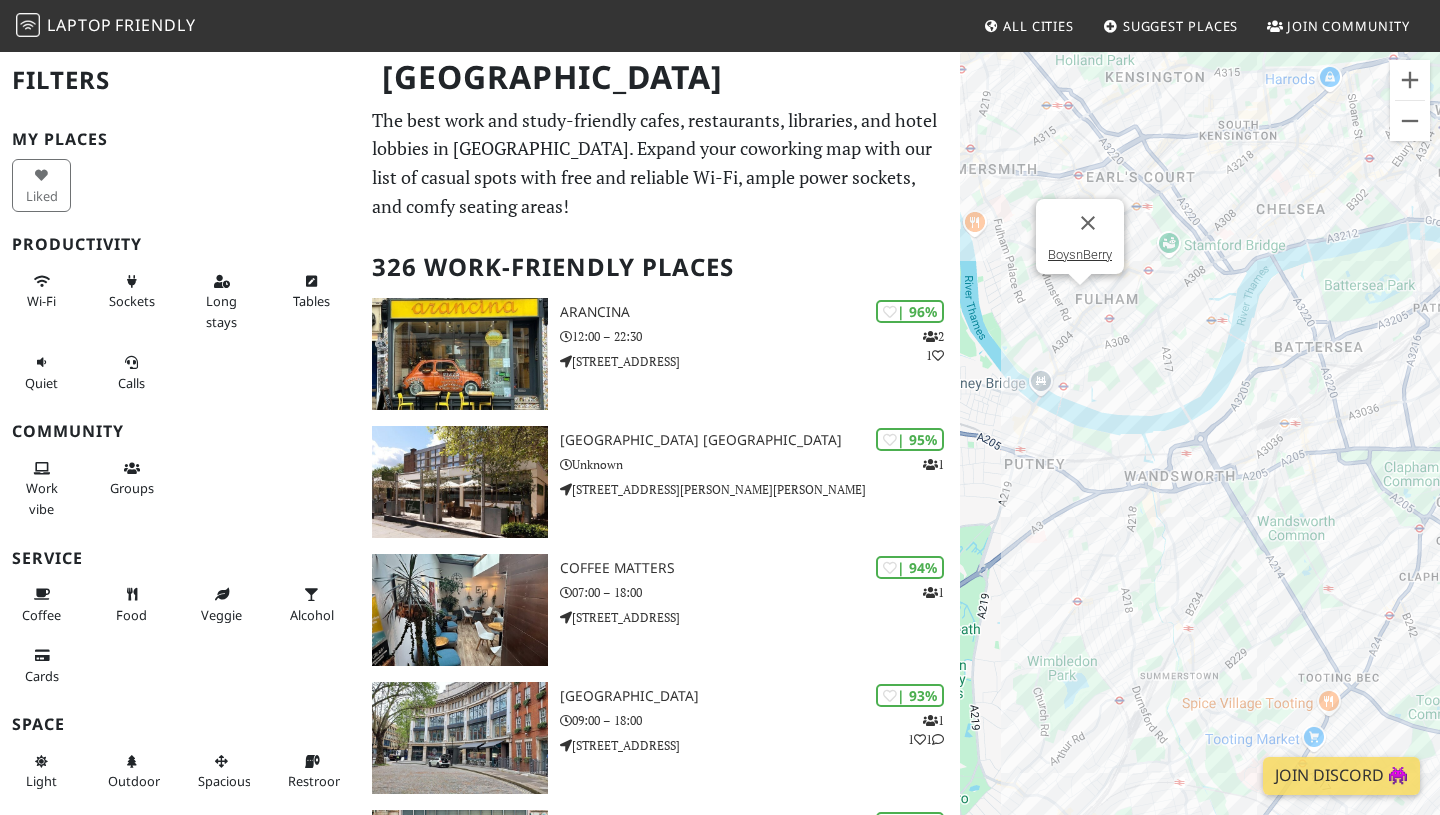 click on "To navigate, press the arrow keys. BoysnBerry" at bounding box center (1200, 457) 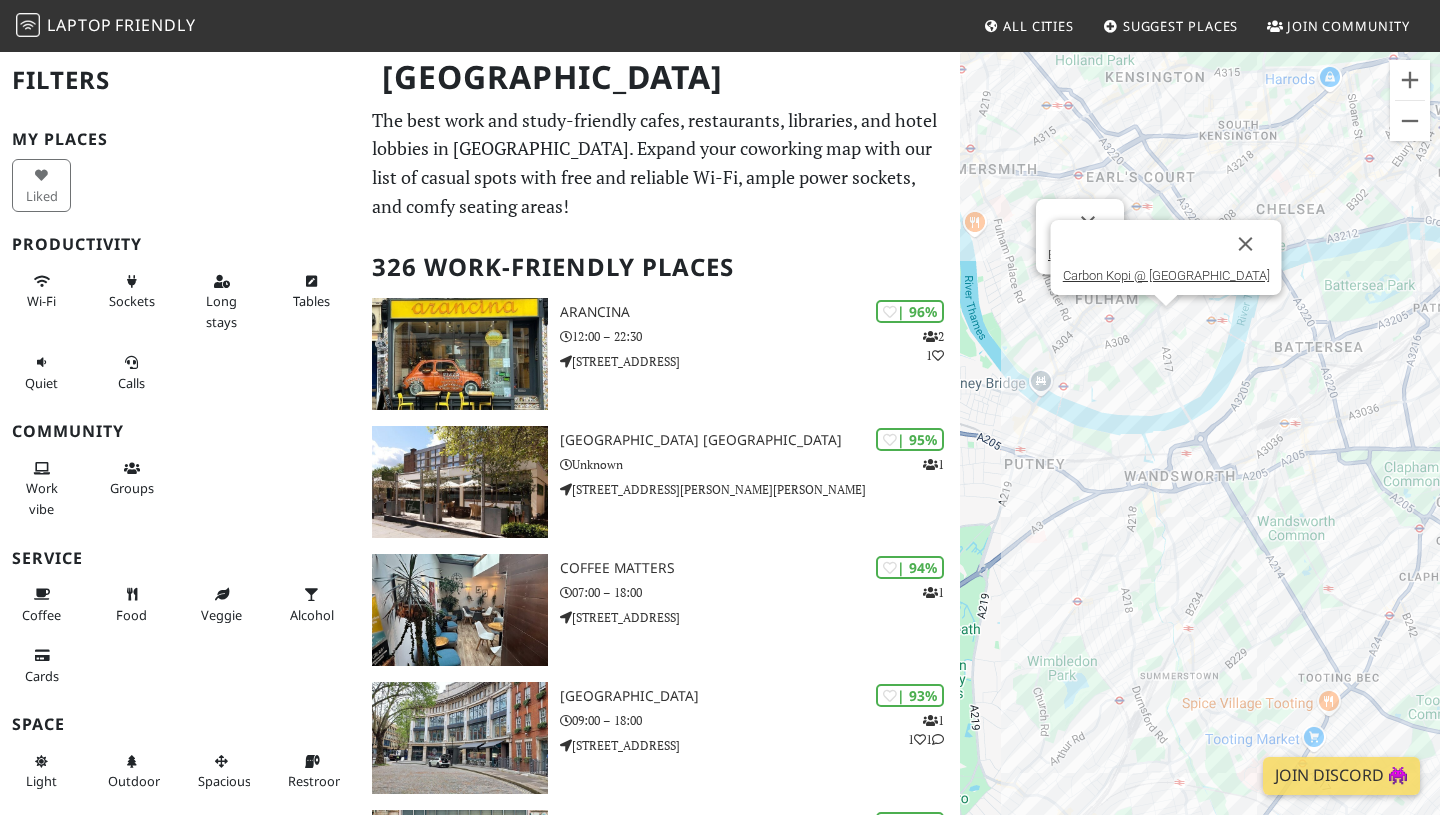 click on "To navigate, press the arrow keys. BoysnBerry Carbon Kopi @ Hazlebury Road" at bounding box center (1200, 457) 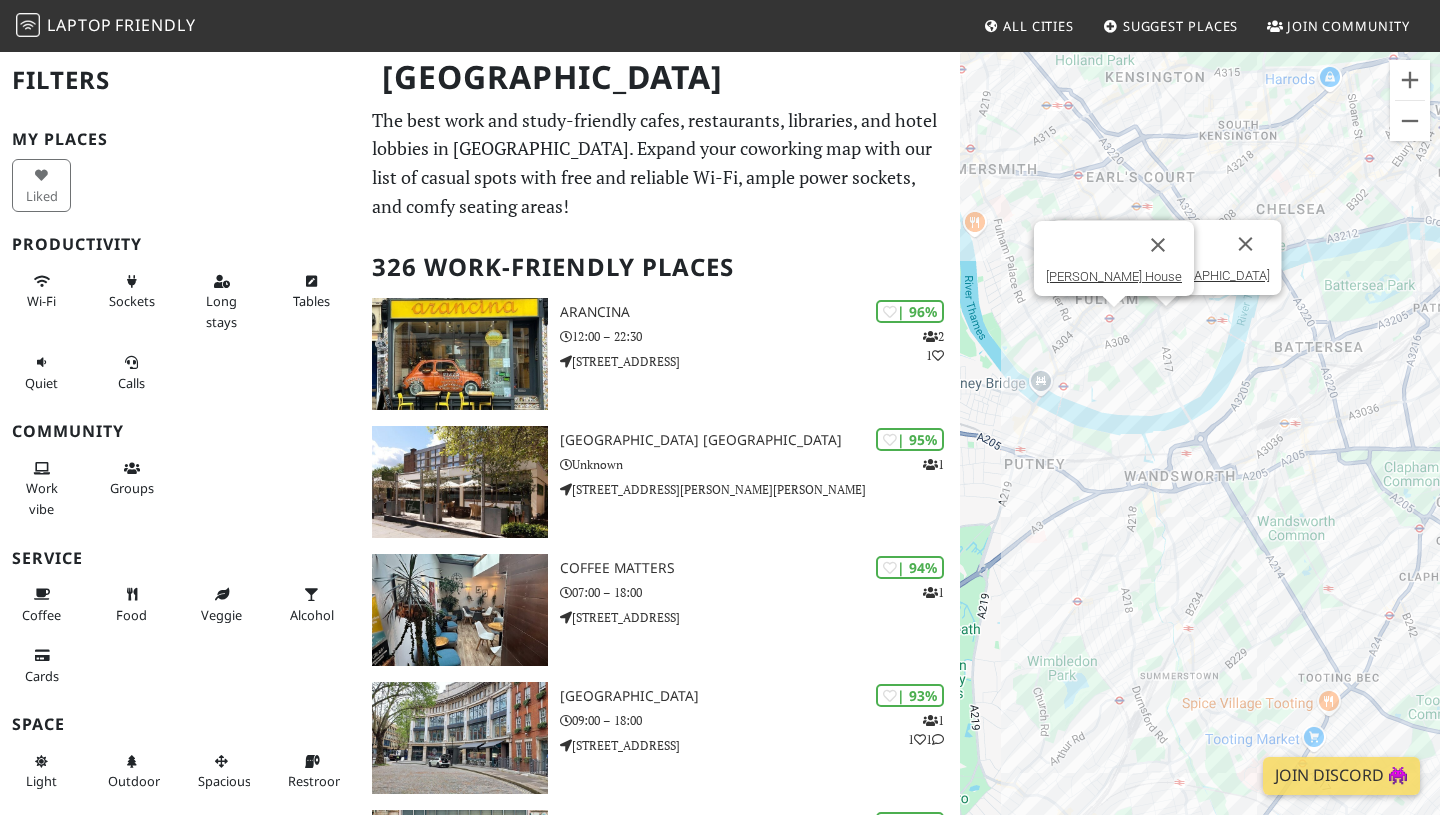 click on "To navigate, press the arrow keys. Carbon Kopi @ Hazlebury Road Aragon House" at bounding box center (1200, 457) 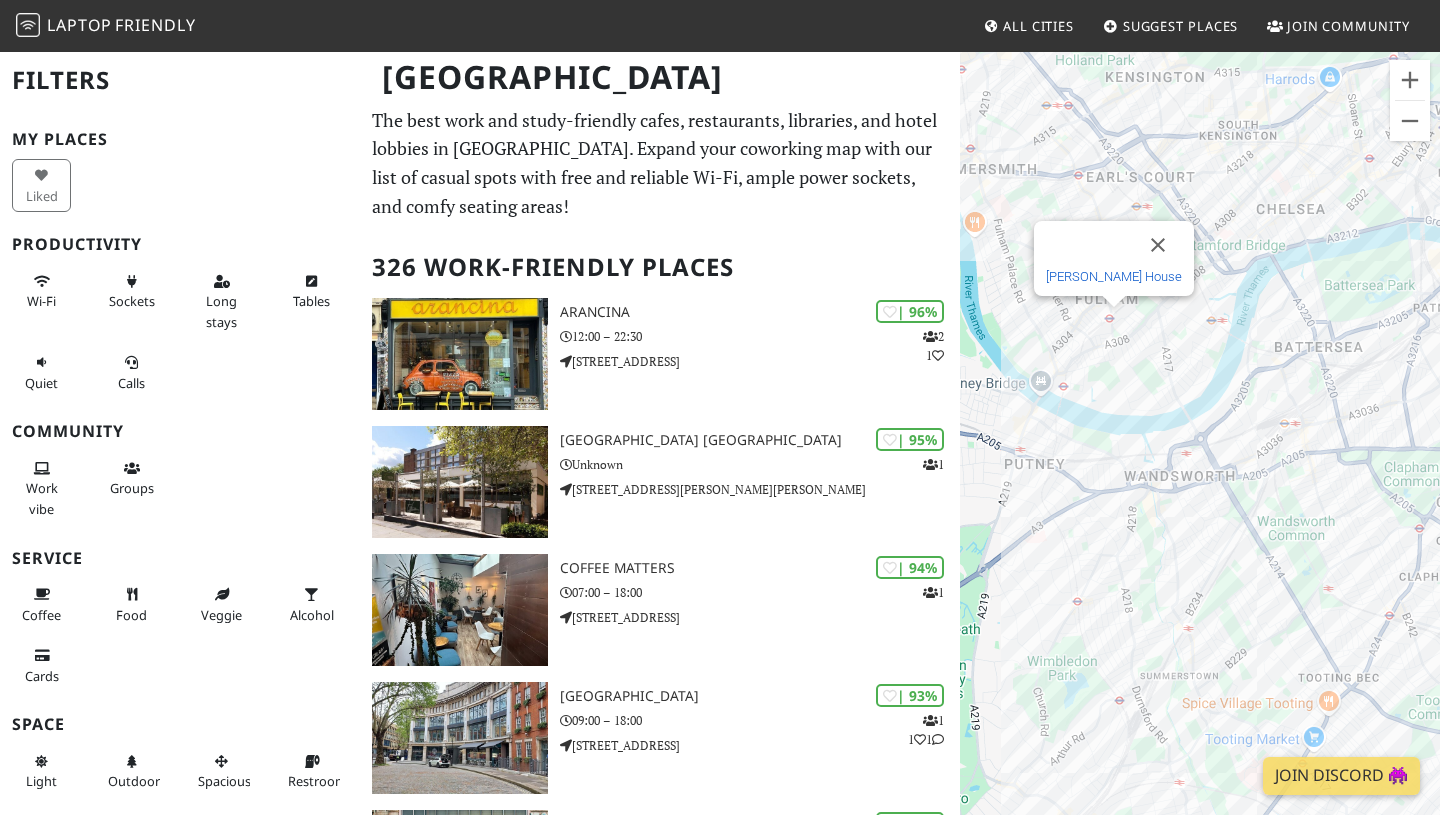 click on "Aragon House" at bounding box center [1114, 276] 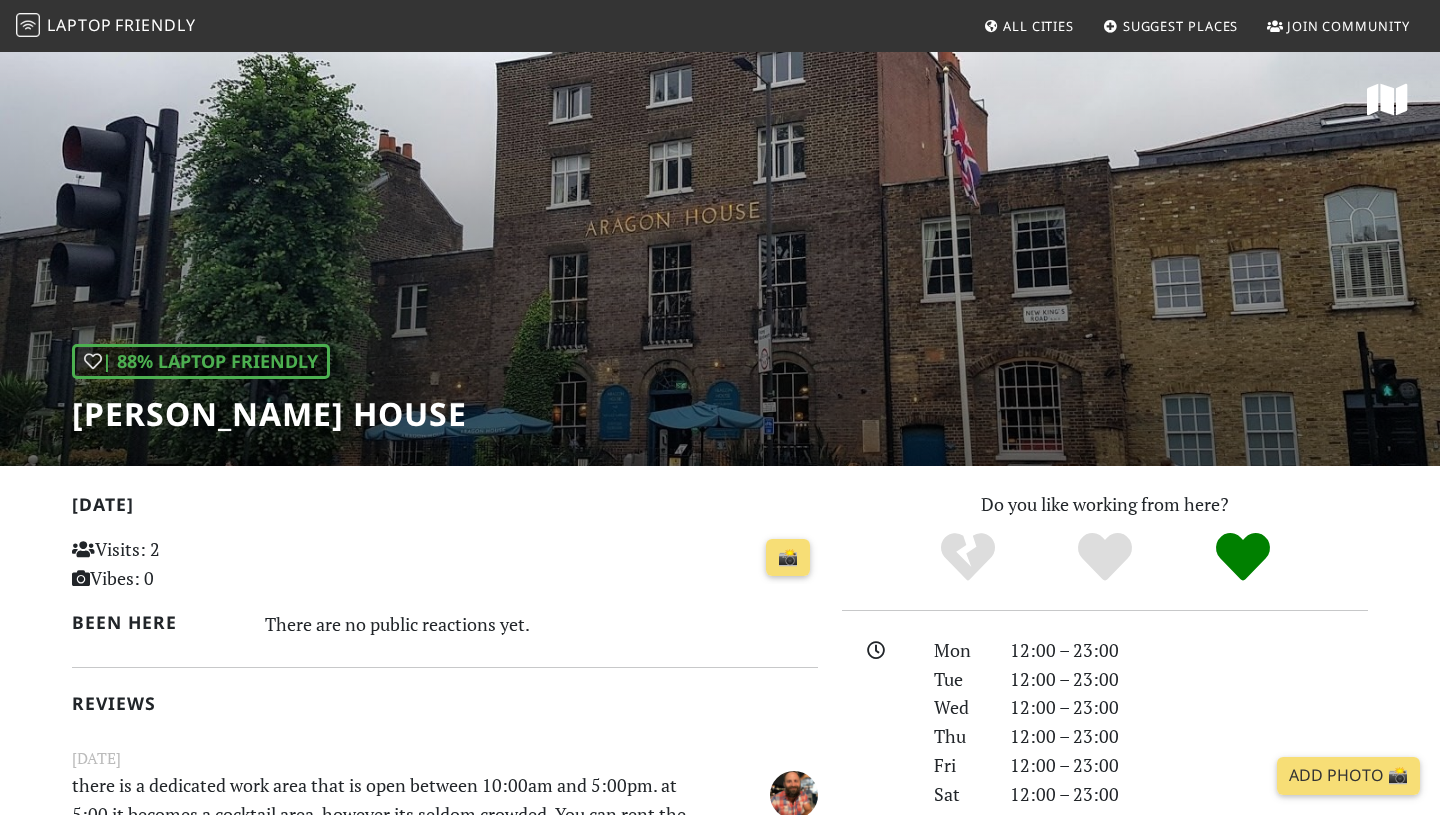 scroll, scrollTop: 2, scrollLeft: 0, axis: vertical 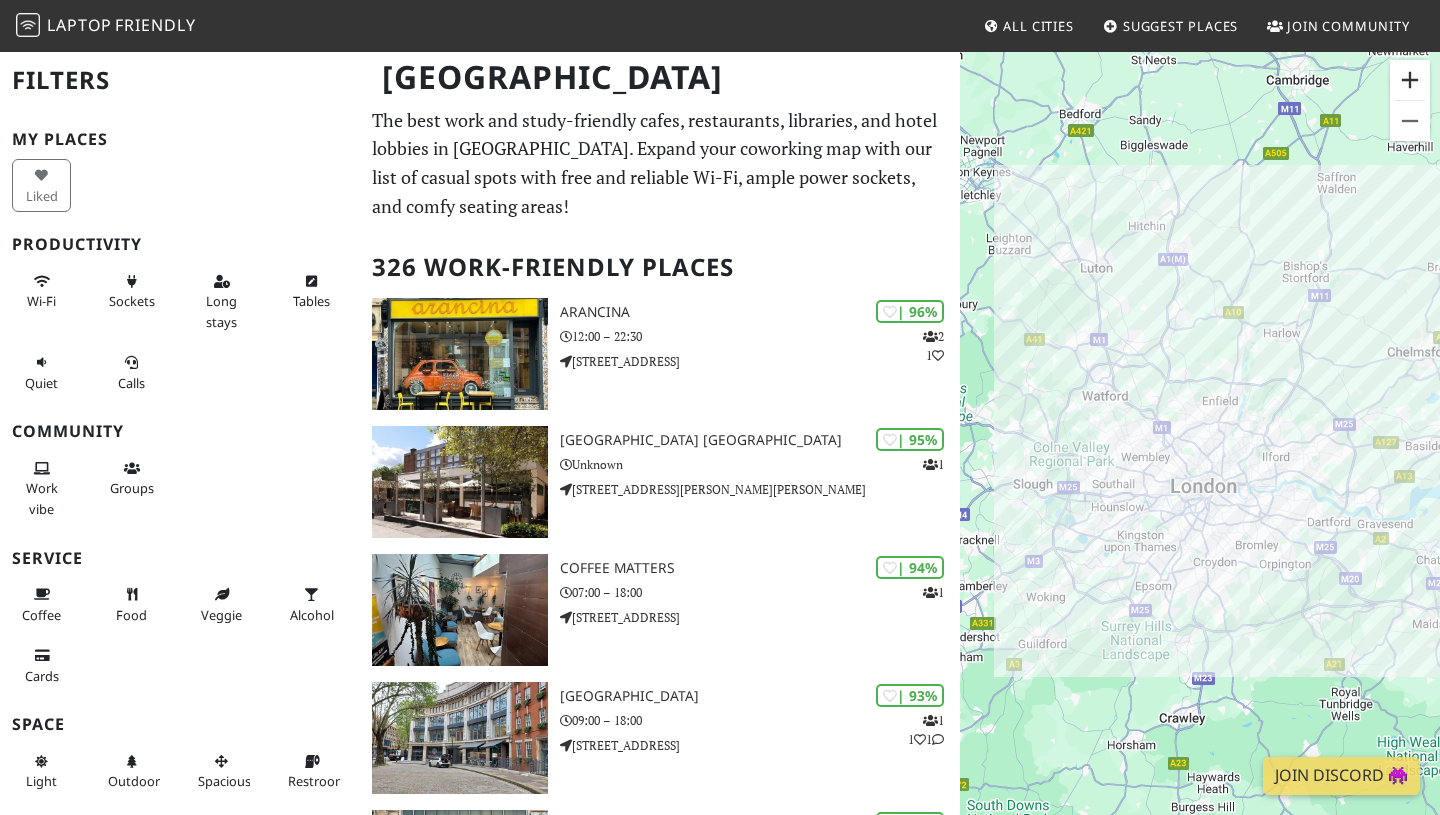 click at bounding box center (1410, 80) 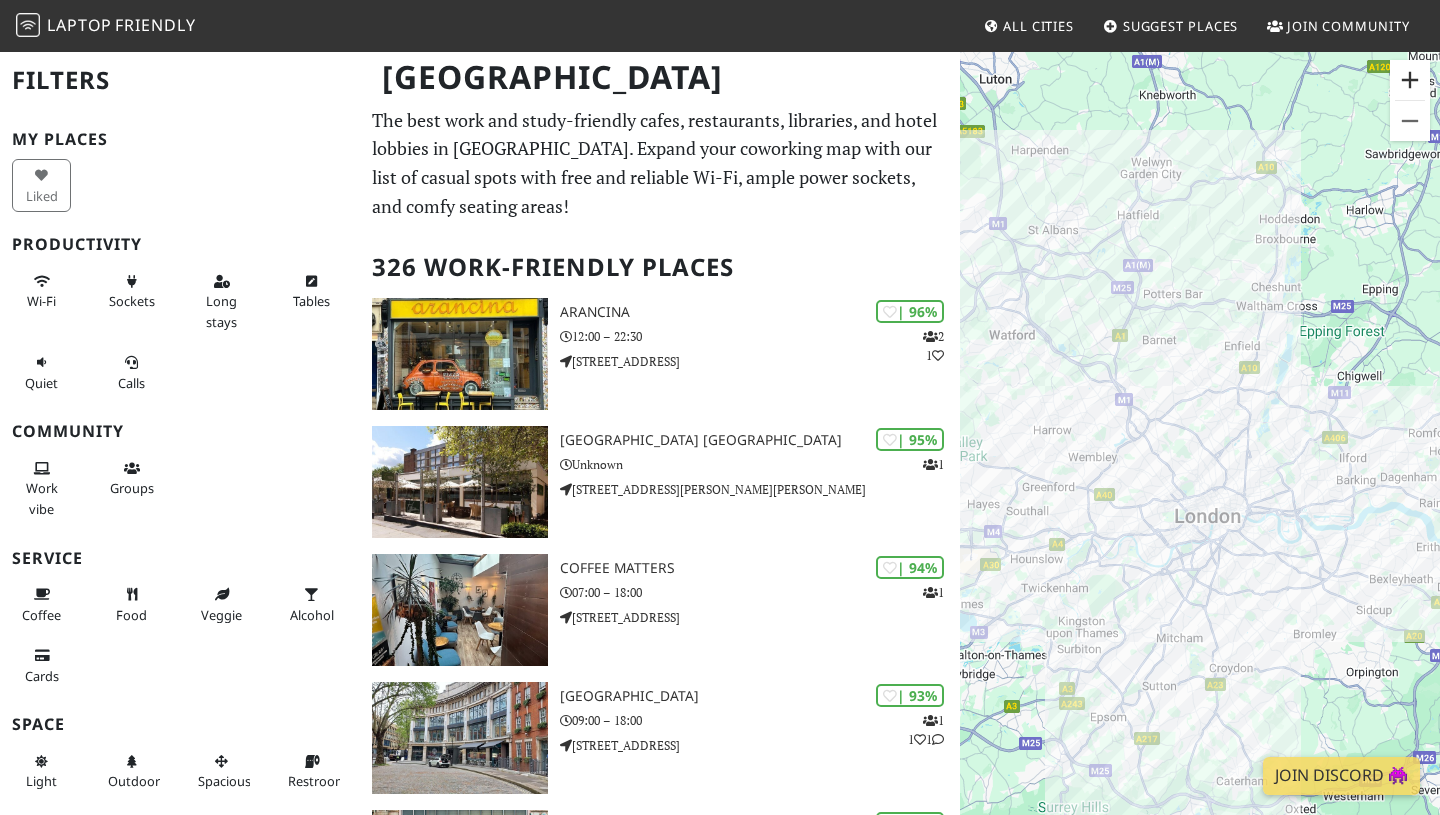 click at bounding box center (1410, 80) 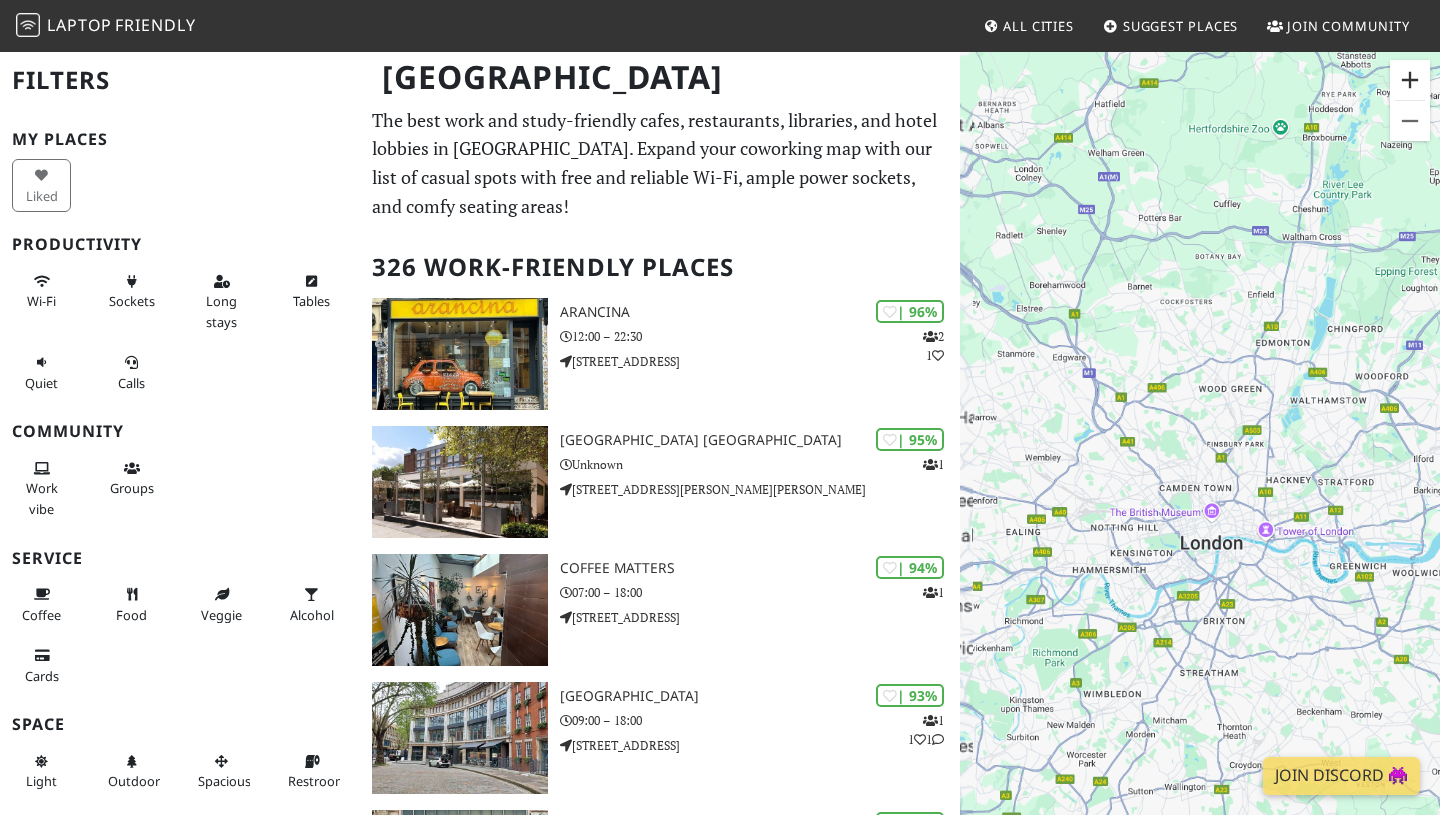 click at bounding box center (1410, 80) 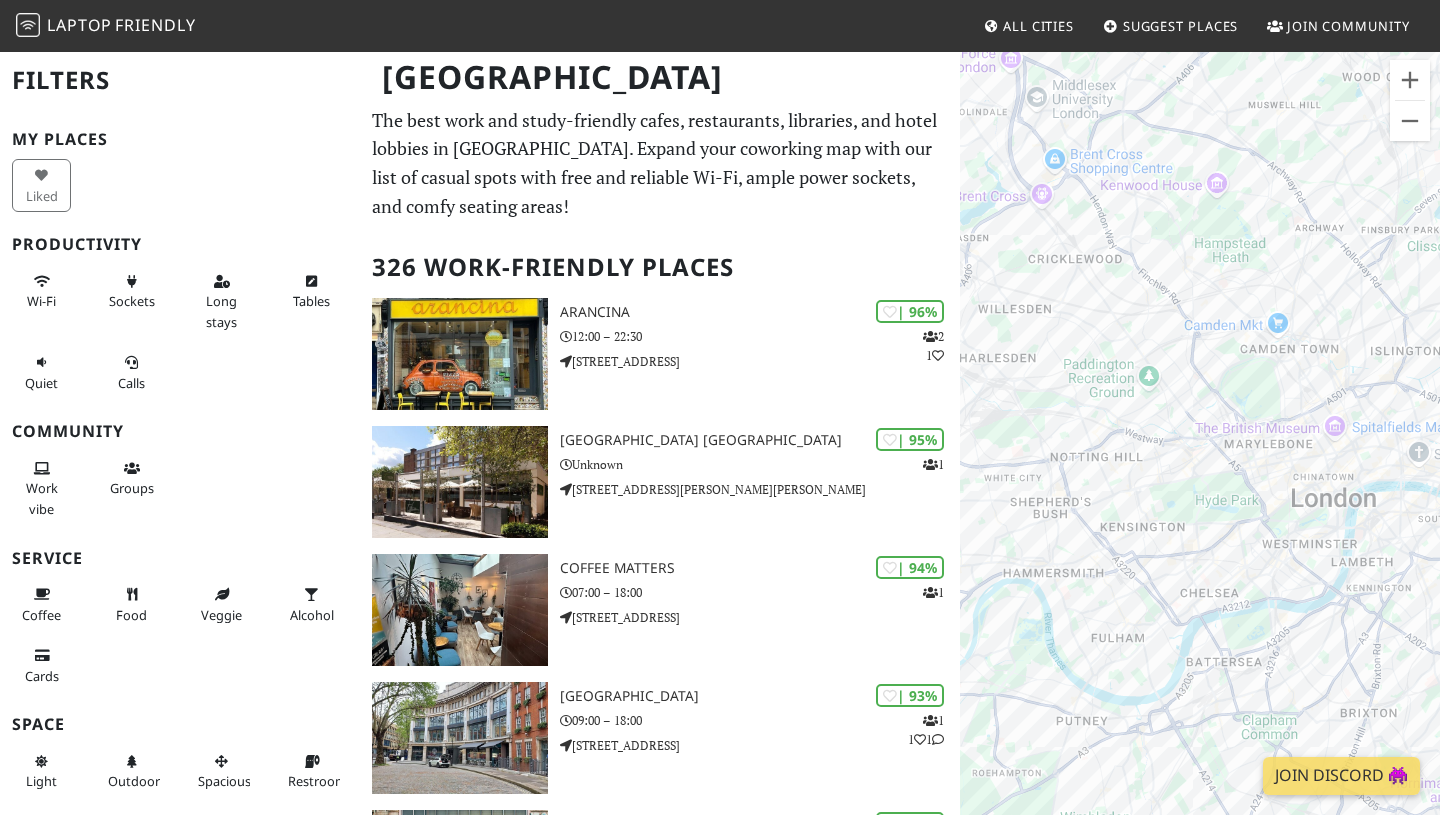 drag, startPoint x: 1010, startPoint y: 455, endPoint x: 1128, endPoint y: 245, distance: 240.88171 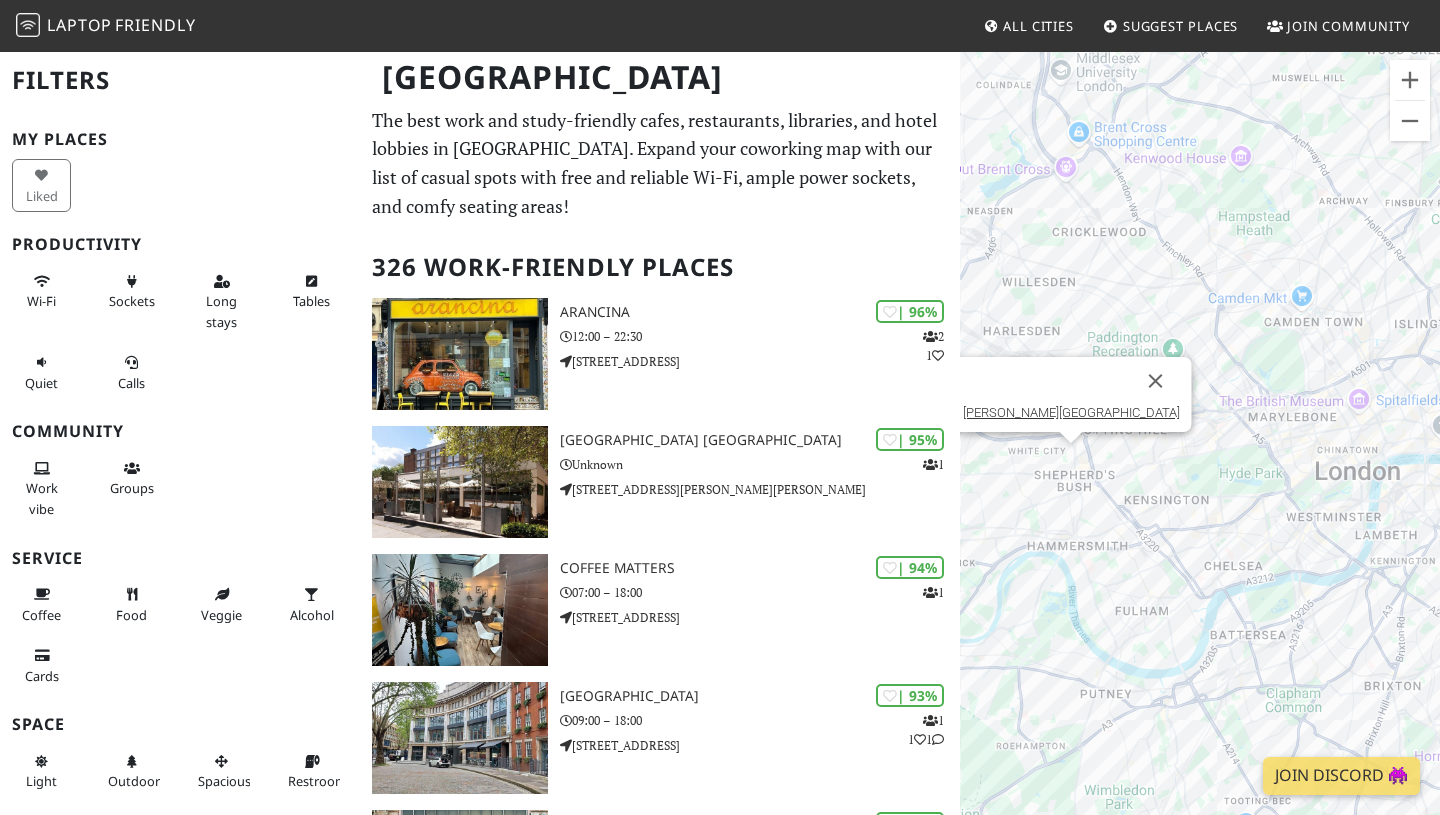 click on "To navigate, press the arrow keys. Bush Theatre" at bounding box center [1200, 457] 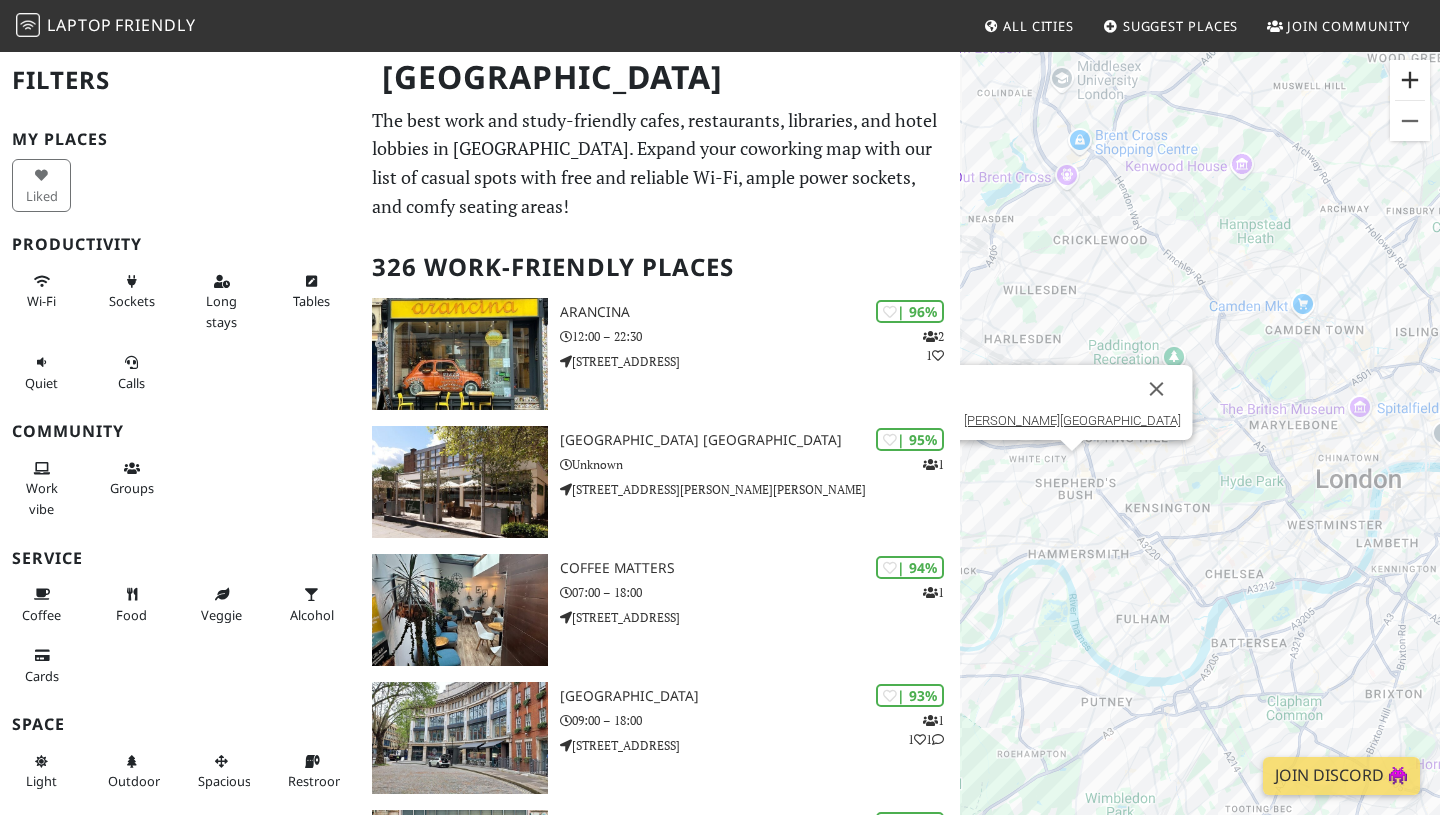 click at bounding box center [1410, 80] 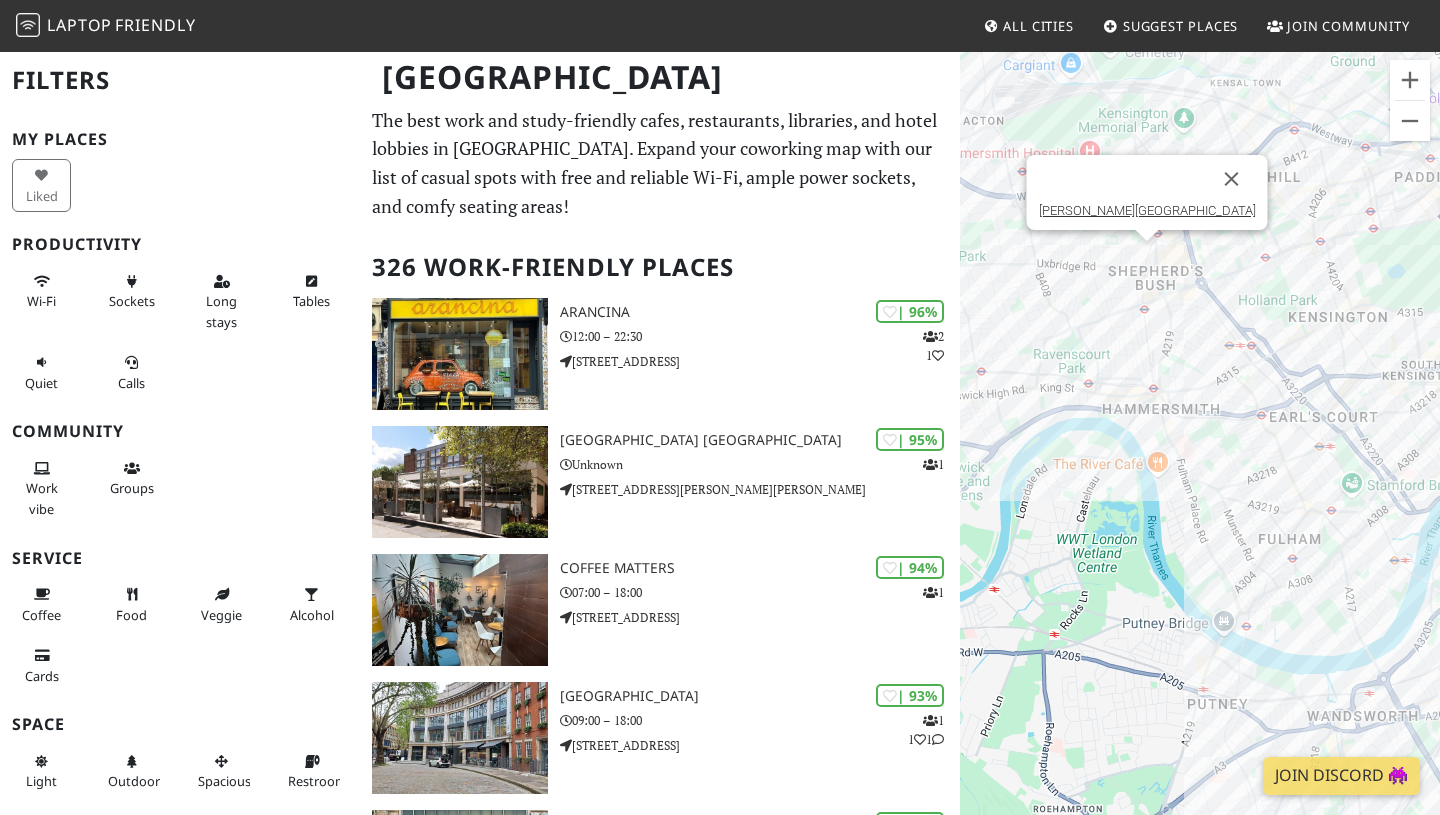 drag, startPoint x: 1085, startPoint y: 524, endPoint x: 1303, endPoint y: 263, distance: 340.06616 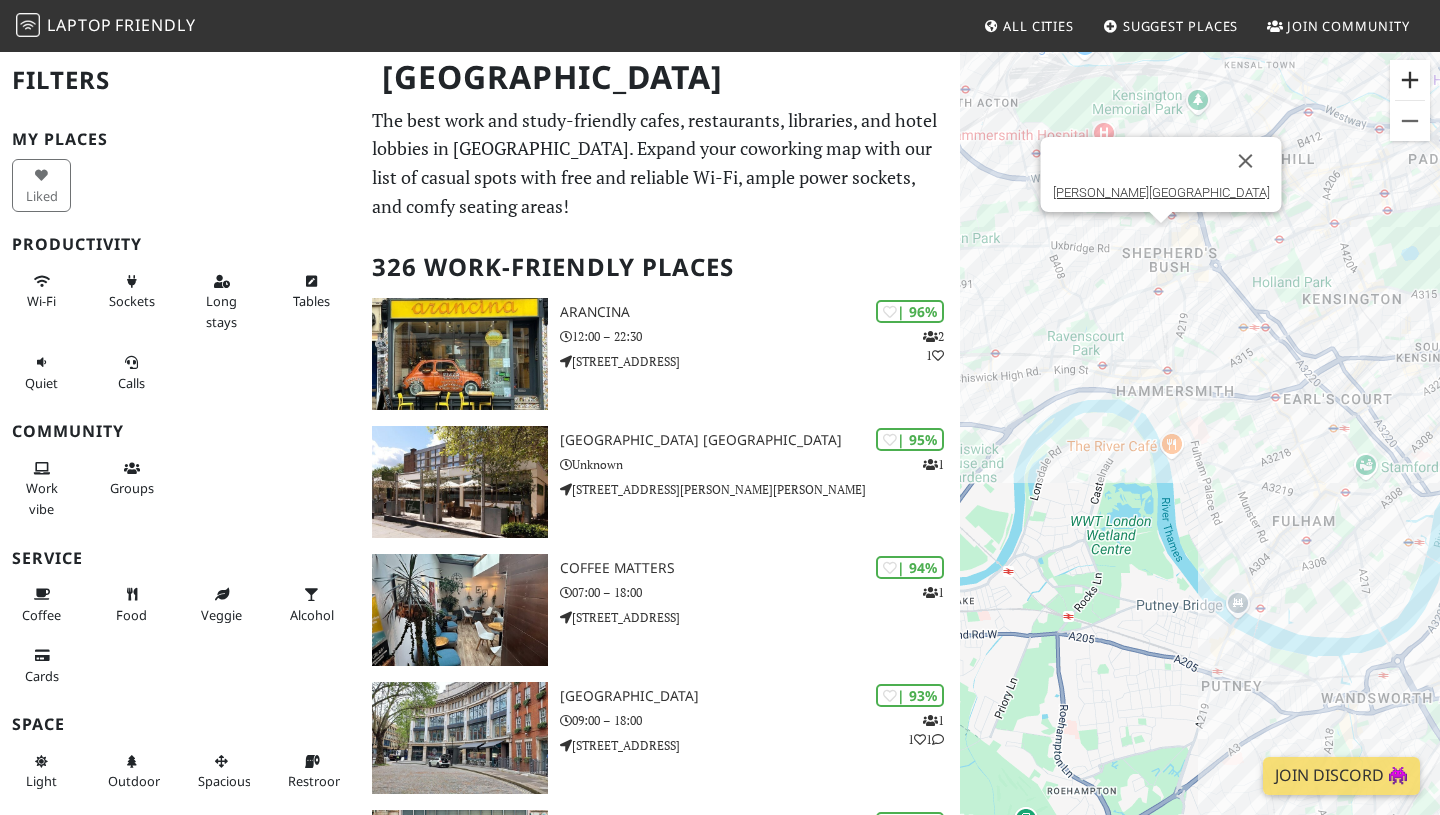 click at bounding box center (1410, 80) 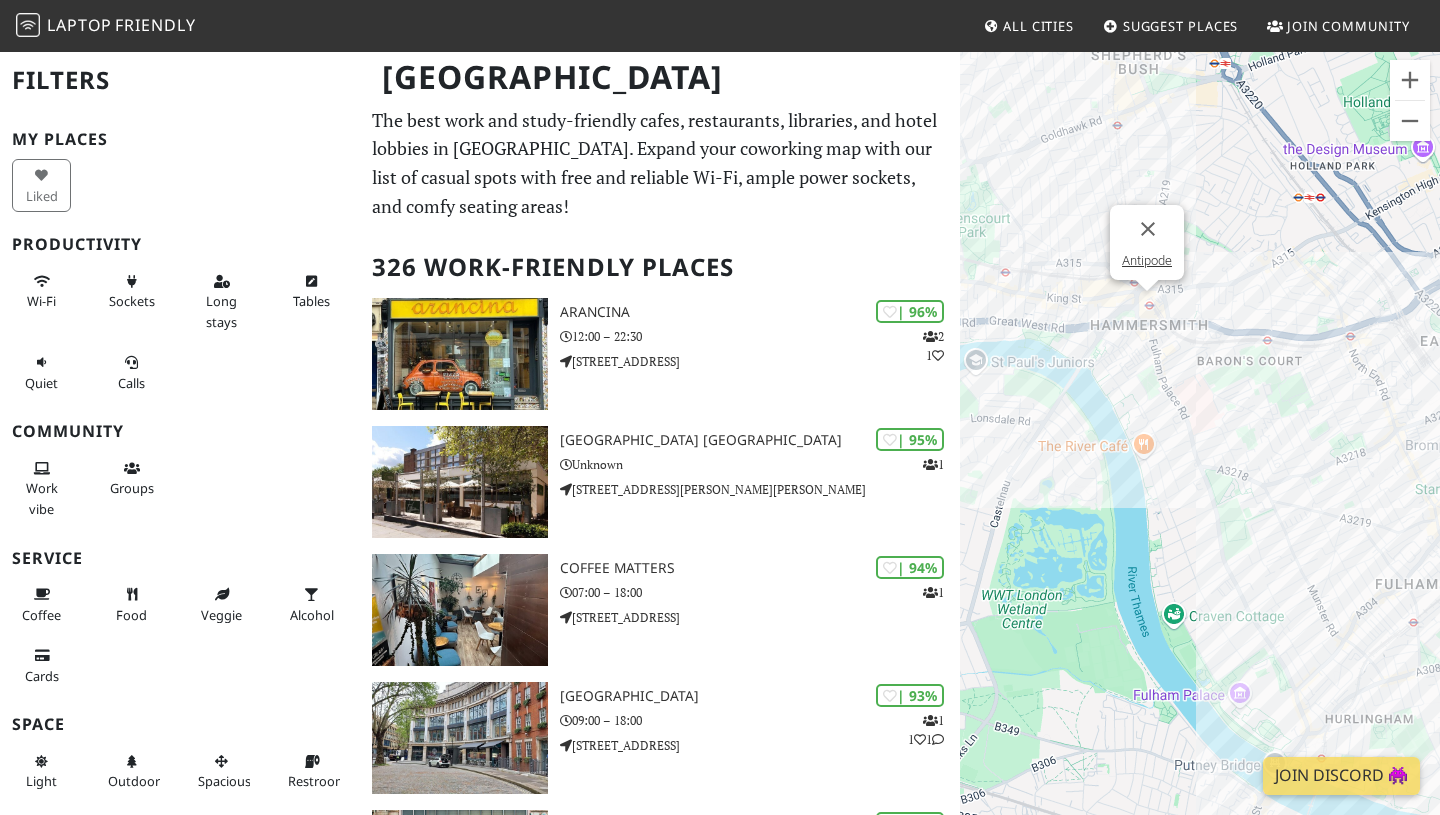 click on "To navigate, press the arrow keys. Bush Theatre Antipode" at bounding box center [1200, 457] 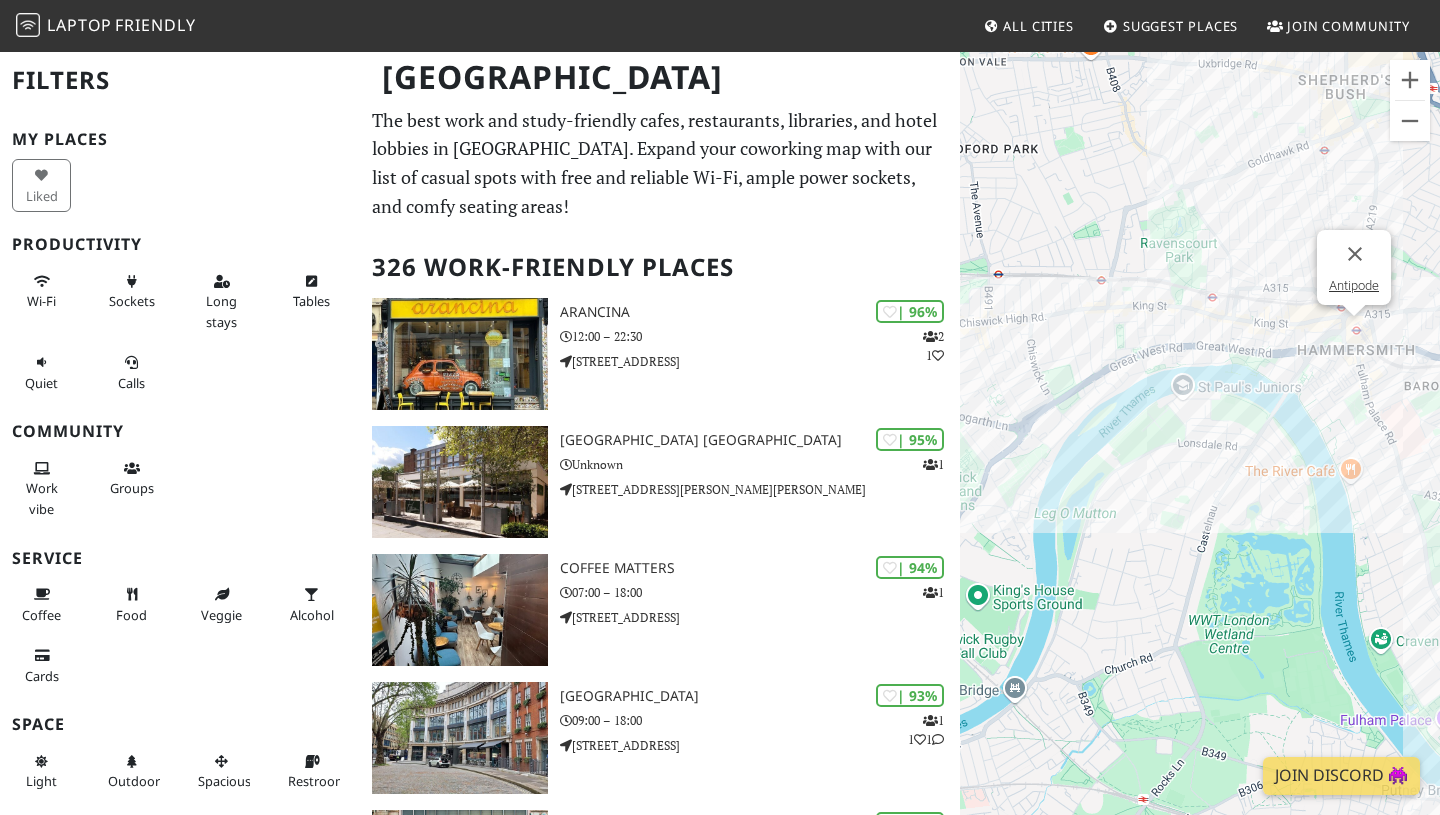 drag, startPoint x: 1118, startPoint y: 377, endPoint x: 1358, endPoint y: 403, distance: 241.40422 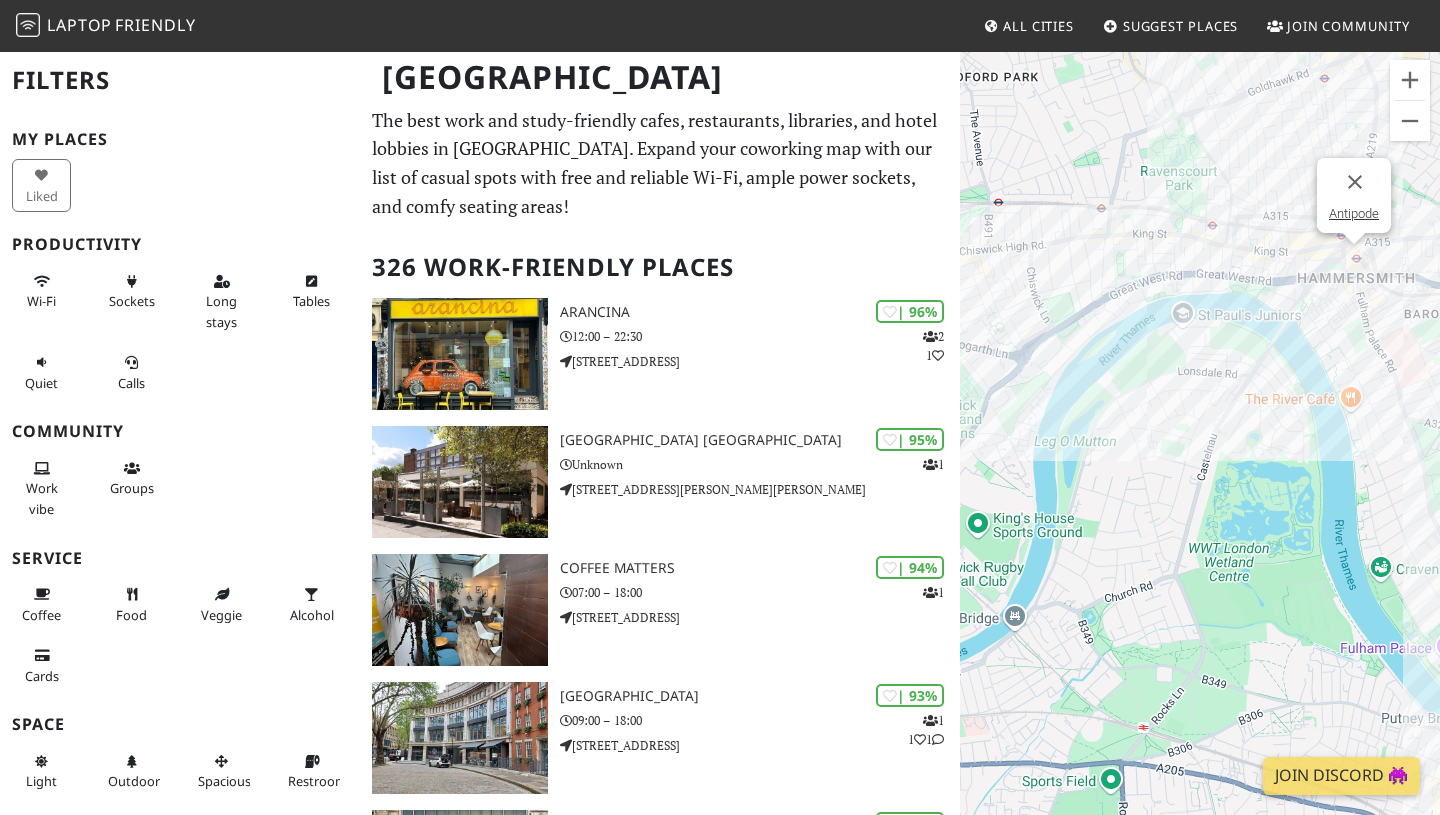 drag, startPoint x: 1073, startPoint y: 381, endPoint x: 979, endPoint y: 254, distance: 158.00316 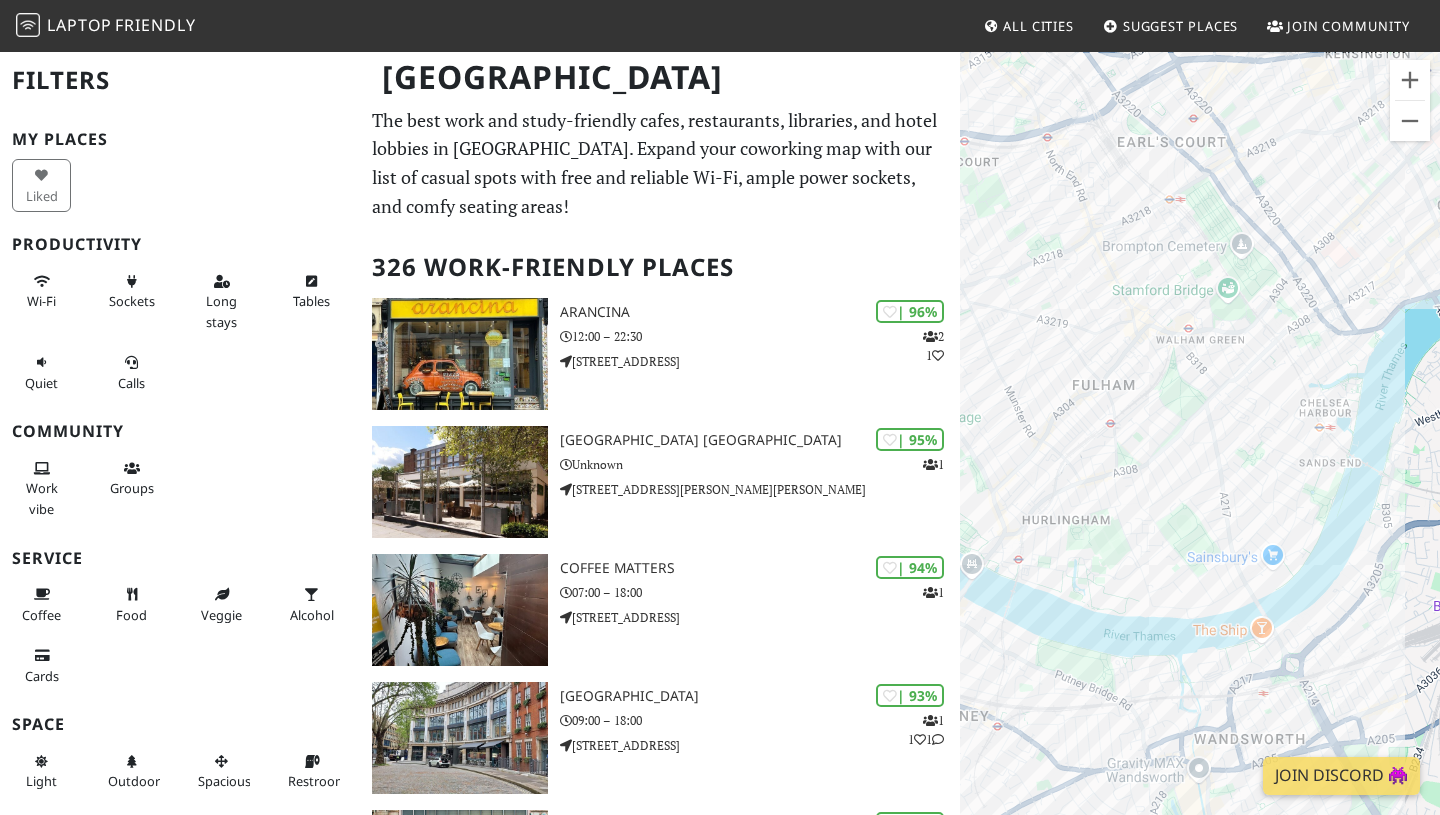 click on "To navigate, press the arrow keys. Antipode" at bounding box center [1200, 457] 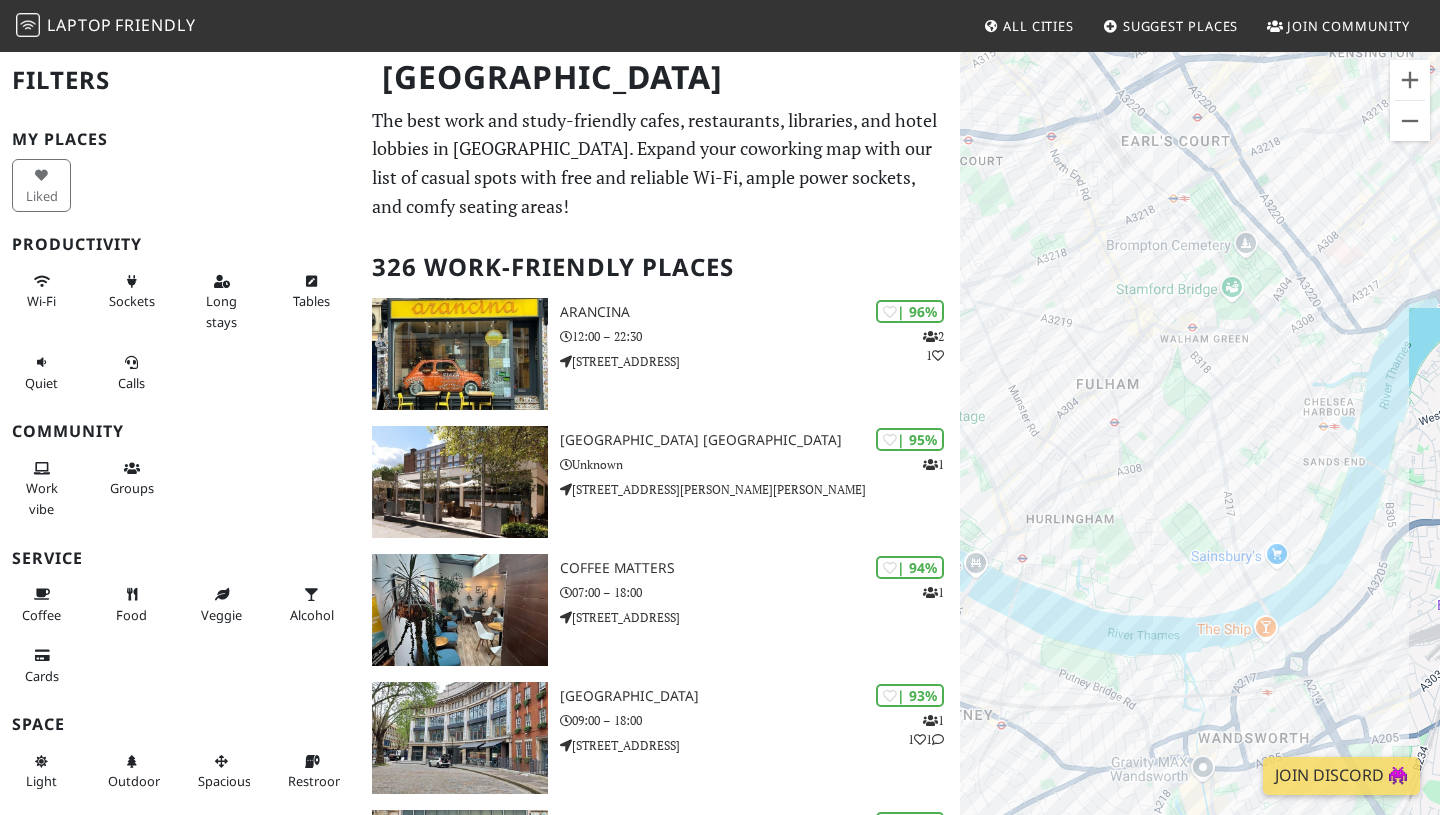 drag, startPoint x: 1153, startPoint y: 456, endPoint x: 1378, endPoint y: 486, distance: 226.9912 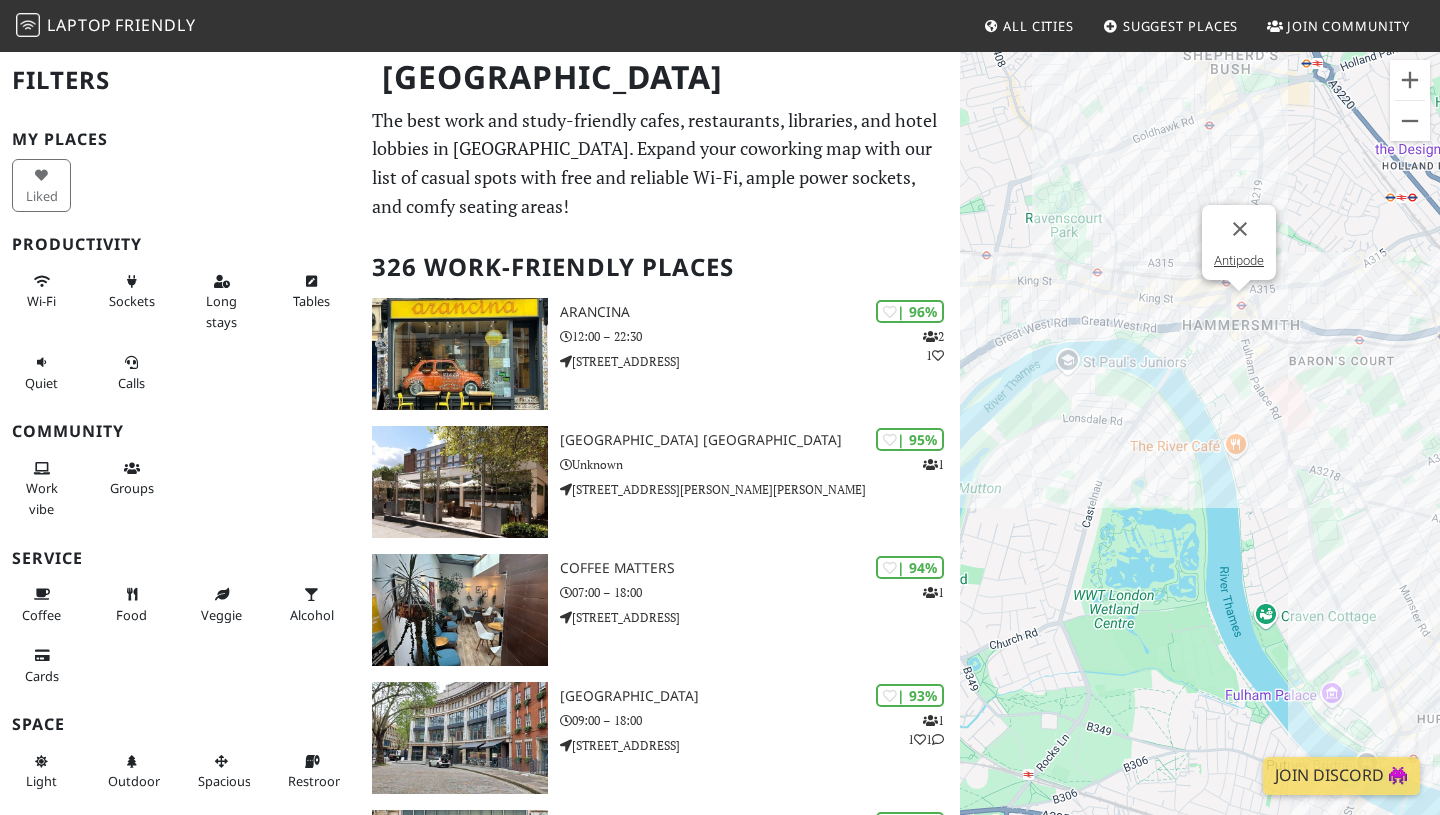 drag, startPoint x: 1328, startPoint y: 279, endPoint x: 1179, endPoint y: 402, distance: 193.20973 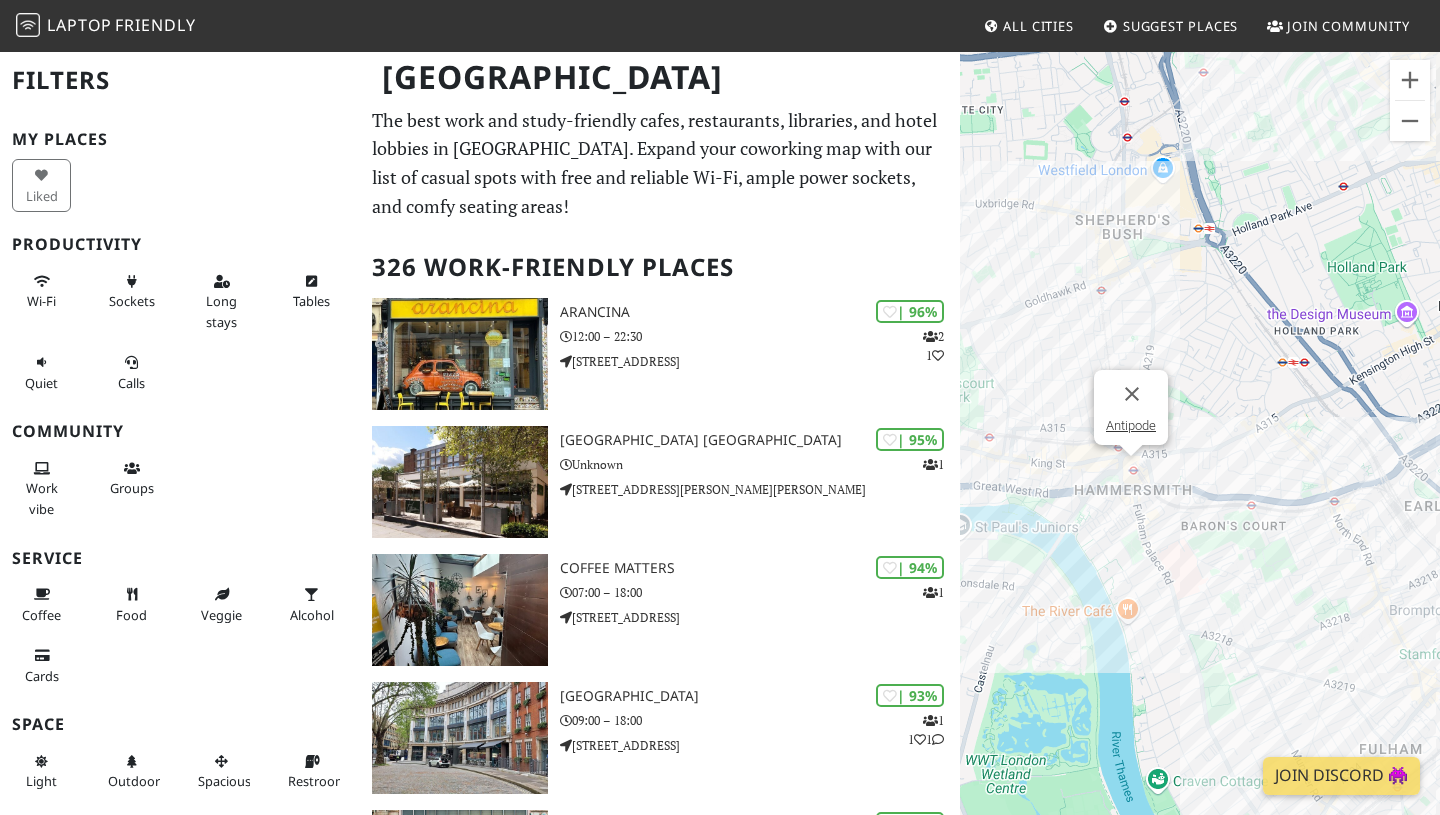 drag, startPoint x: 1352, startPoint y: 226, endPoint x: 1259, endPoint y: 385, distance: 184.20097 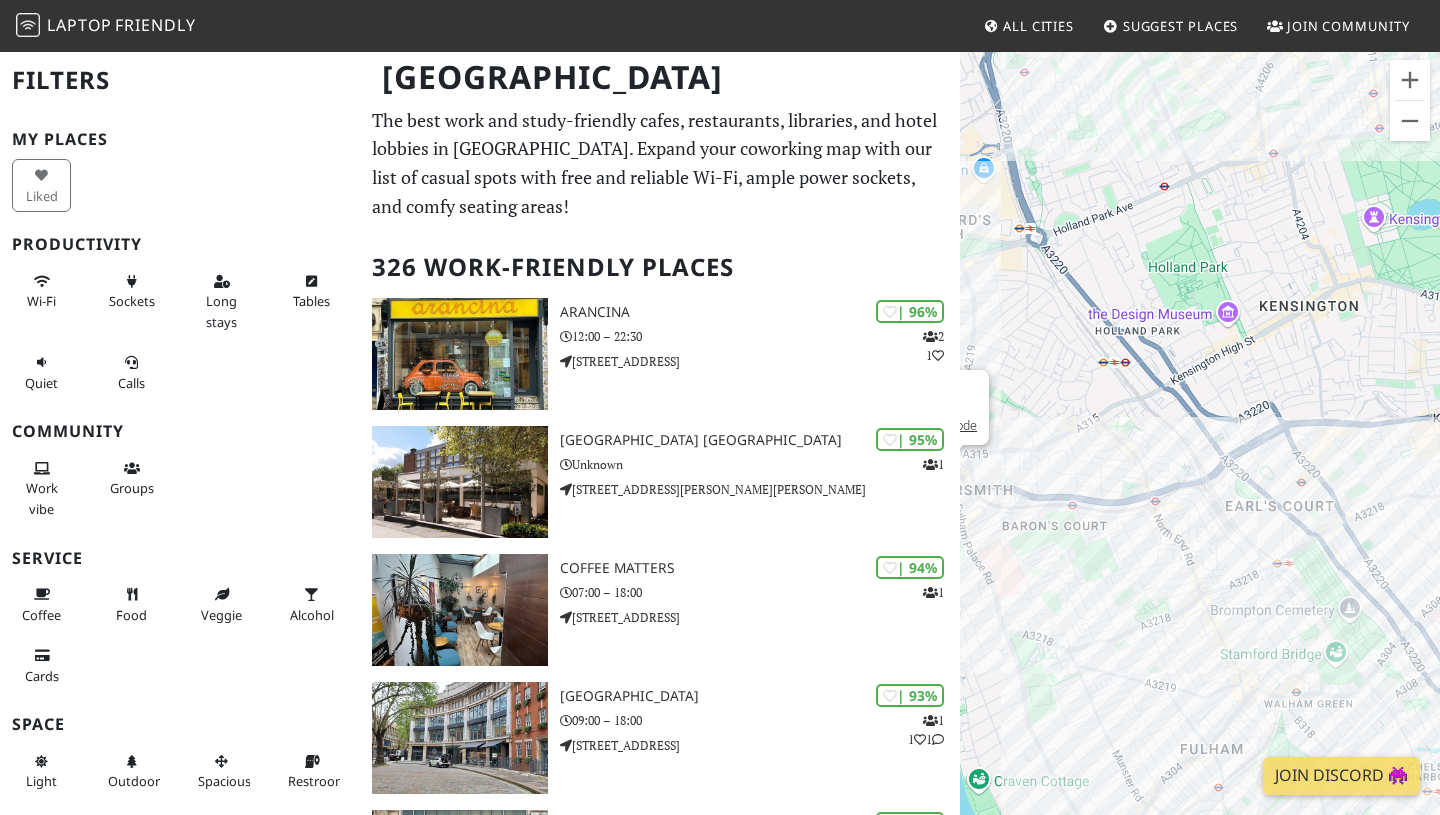 drag, startPoint x: 1371, startPoint y: 224, endPoint x: 1184, endPoint y: 223, distance: 187.00267 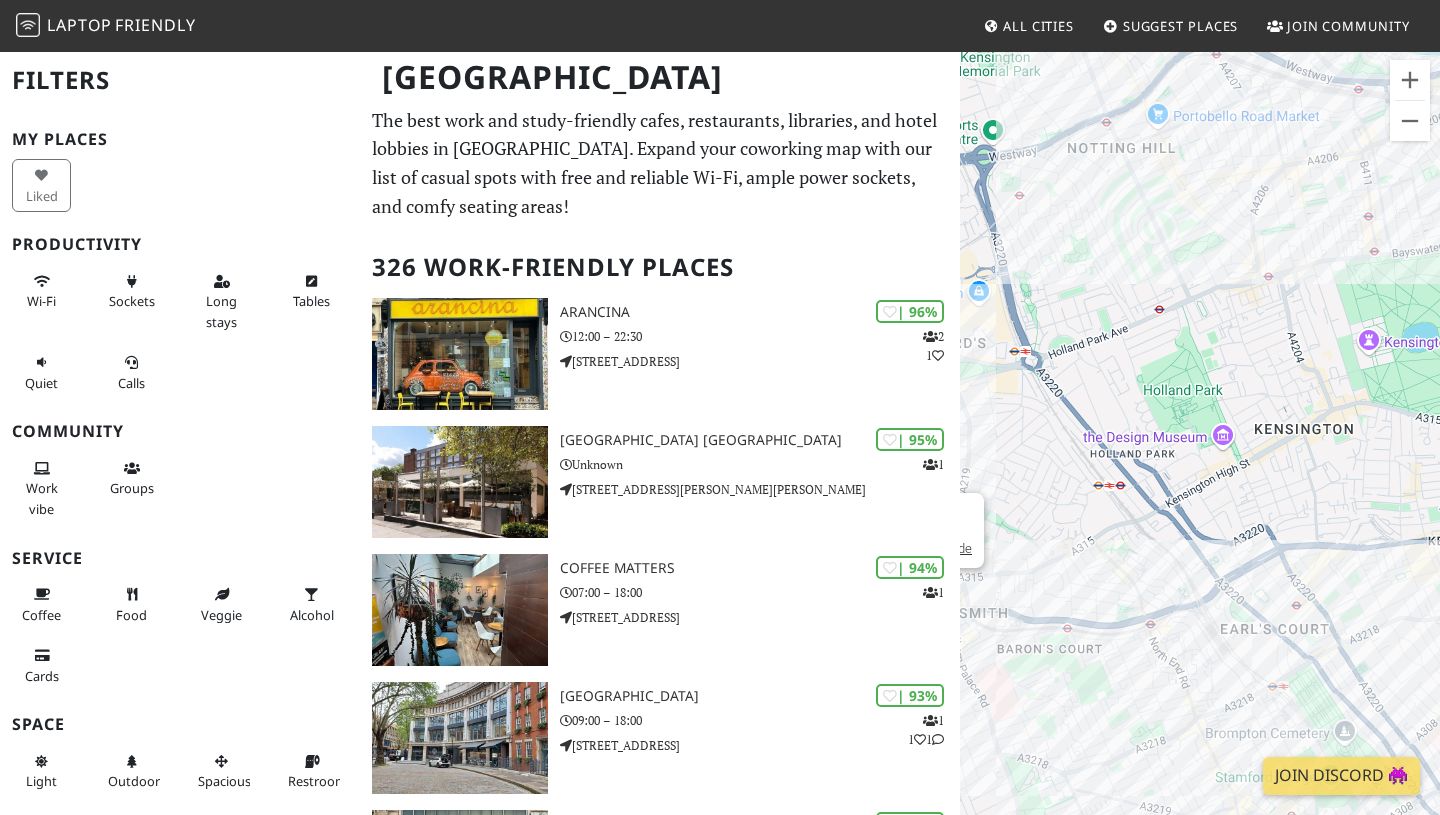 drag, startPoint x: 1334, startPoint y: 293, endPoint x: 1154, endPoint y: 211, distance: 197.79788 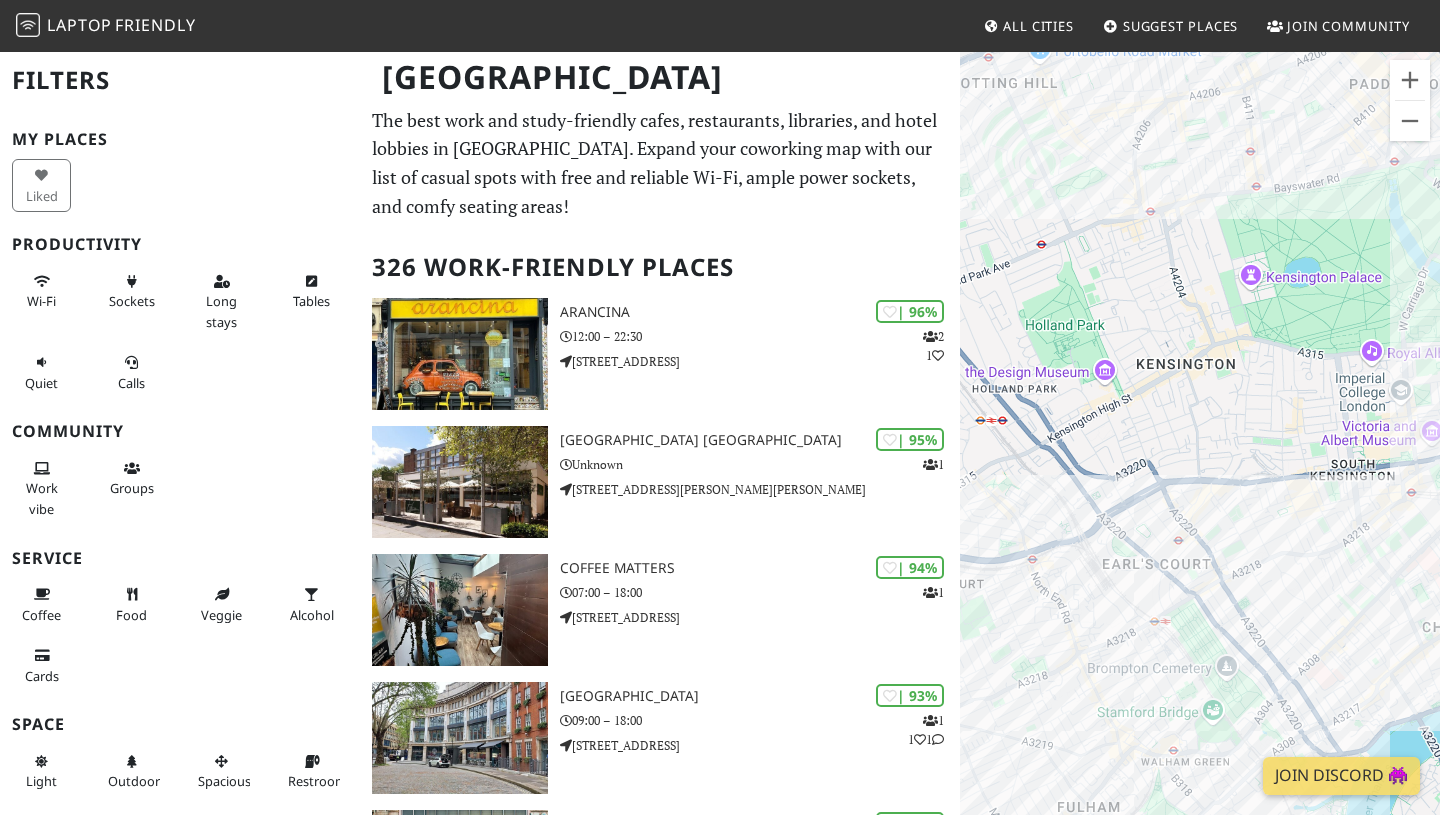 drag, startPoint x: 1186, startPoint y: 243, endPoint x: 1303, endPoint y: 296, distance: 128.44453 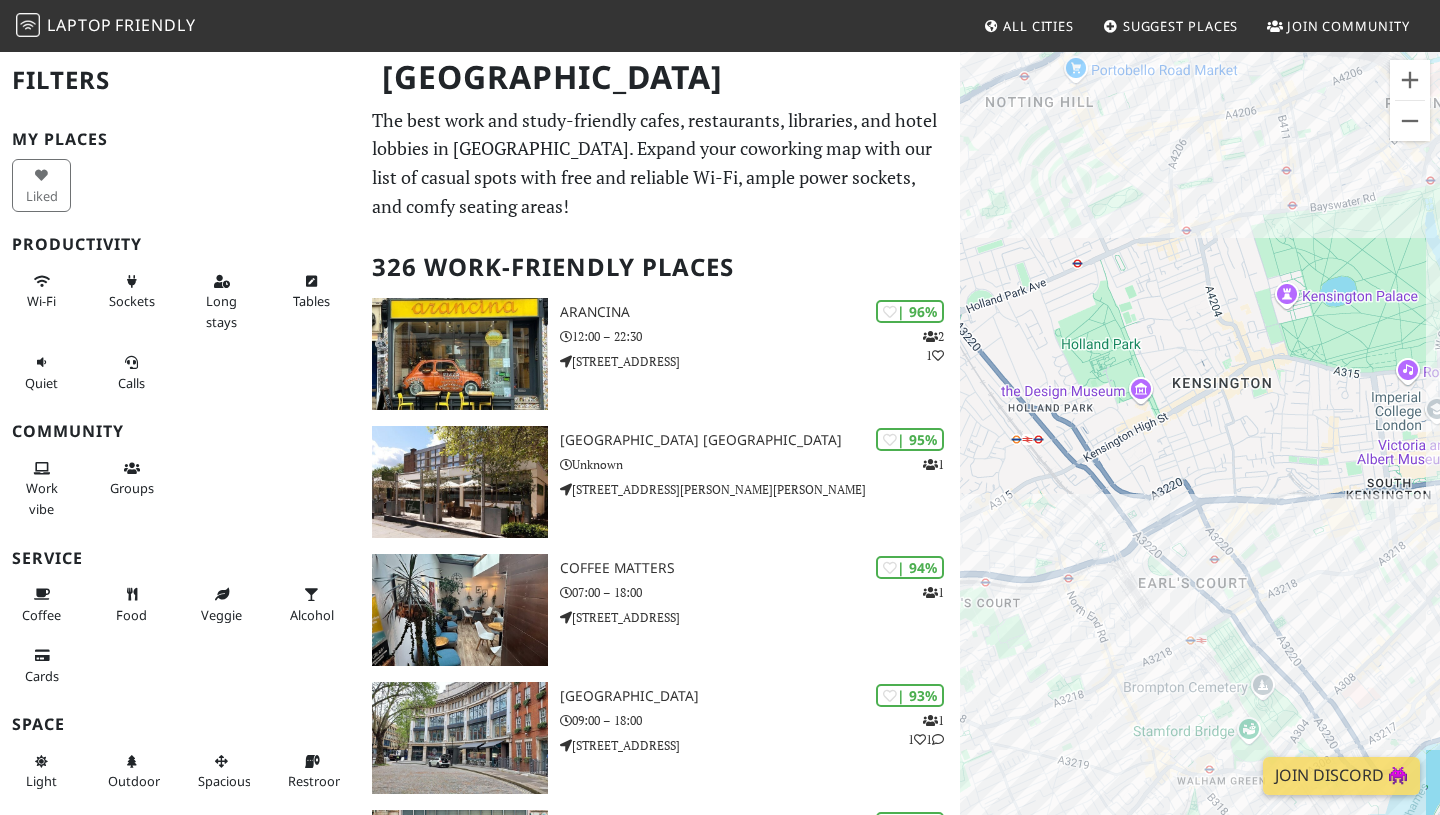 drag, startPoint x: 1268, startPoint y: 465, endPoint x: 1282, endPoint y: 467, distance: 14.142136 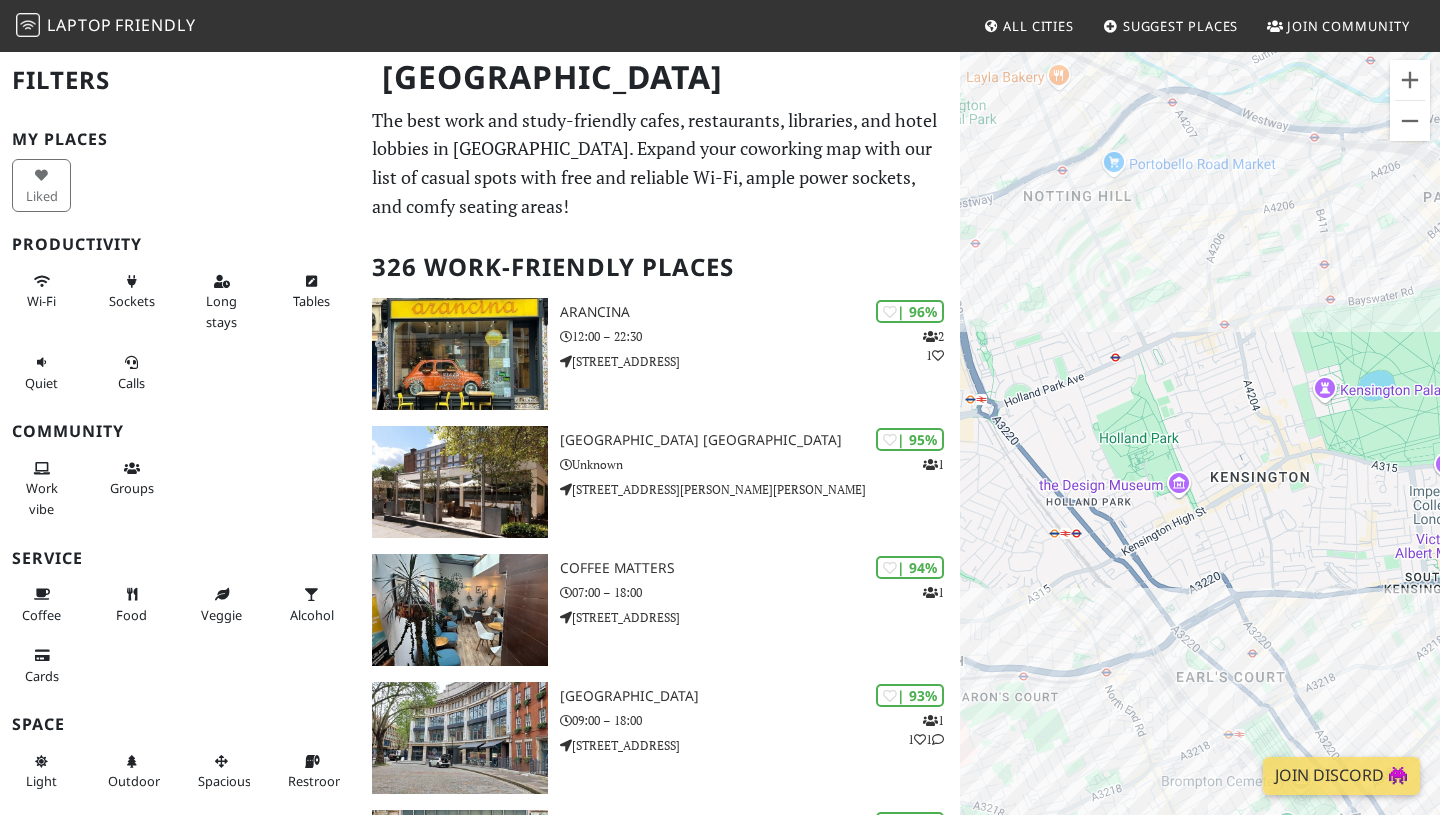 drag, startPoint x: 1157, startPoint y: 284, endPoint x: 1192, endPoint y: 370, distance: 92.84934 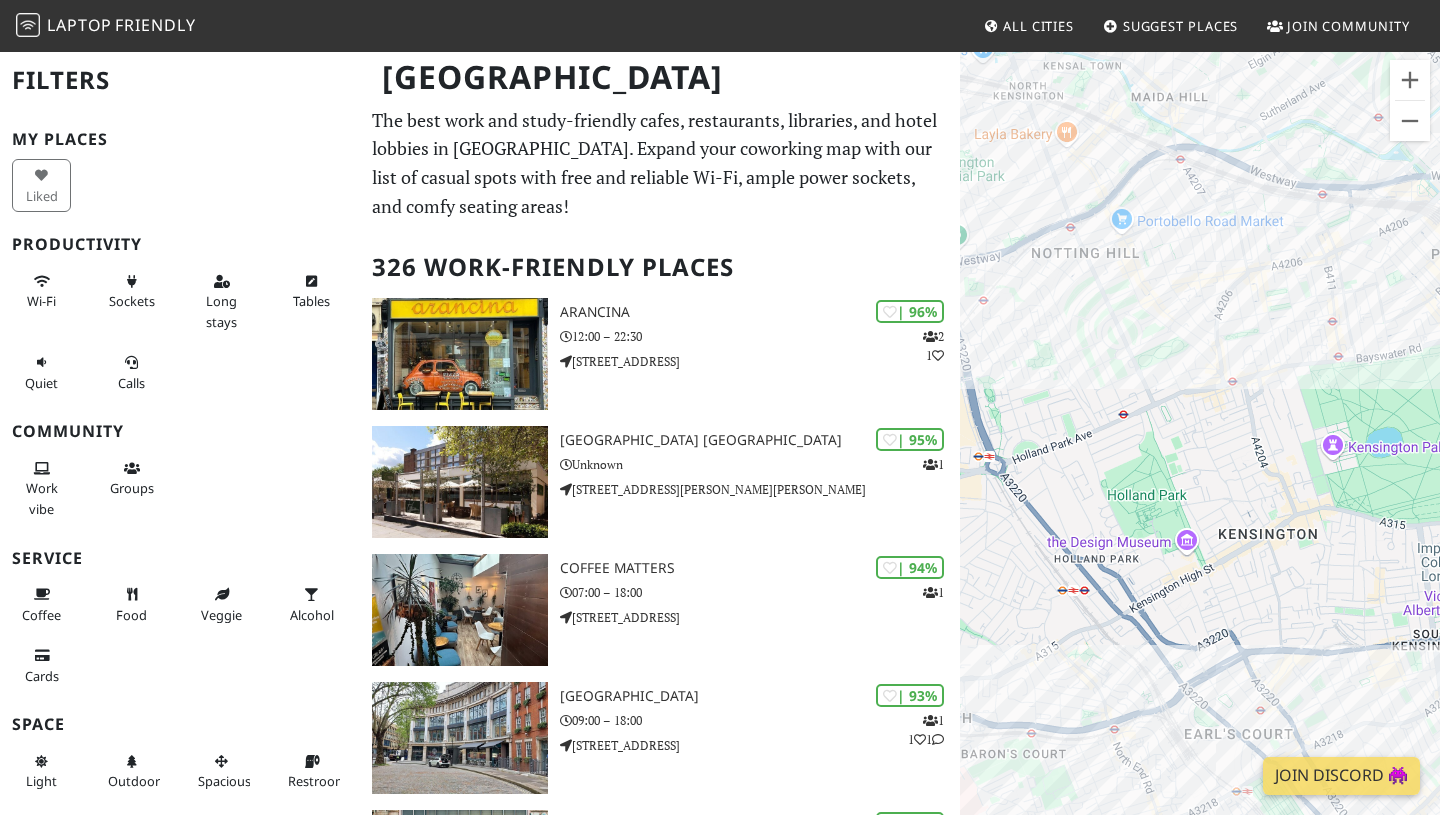 drag, startPoint x: 1192, startPoint y: 472, endPoint x: 1014, endPoint y: 114, distance: 399.80997 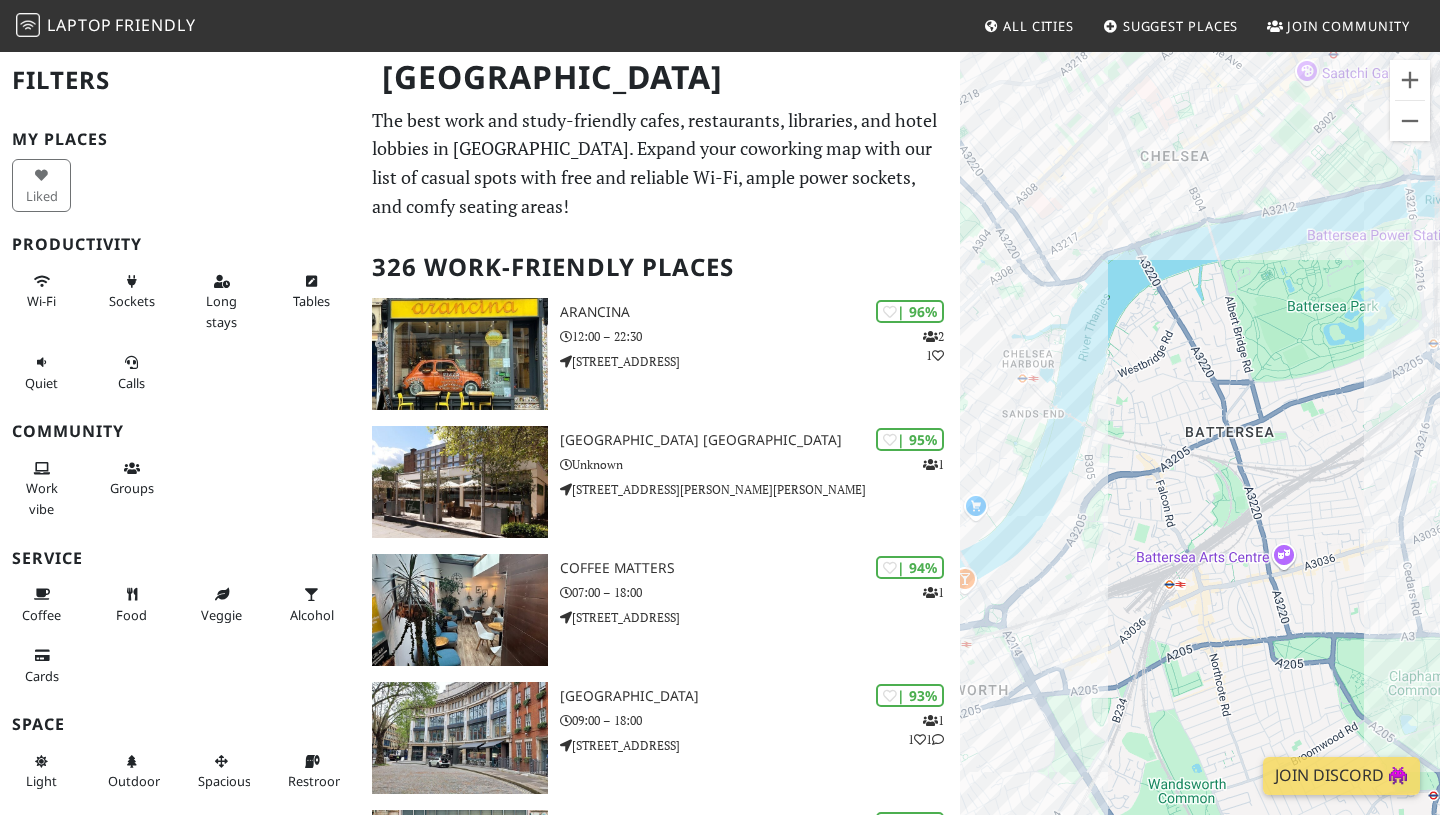 drag, startPoint x: 1241, startPoint y: 344, endPoint x: 1105, endPoint y: 334, distance: 136.36716 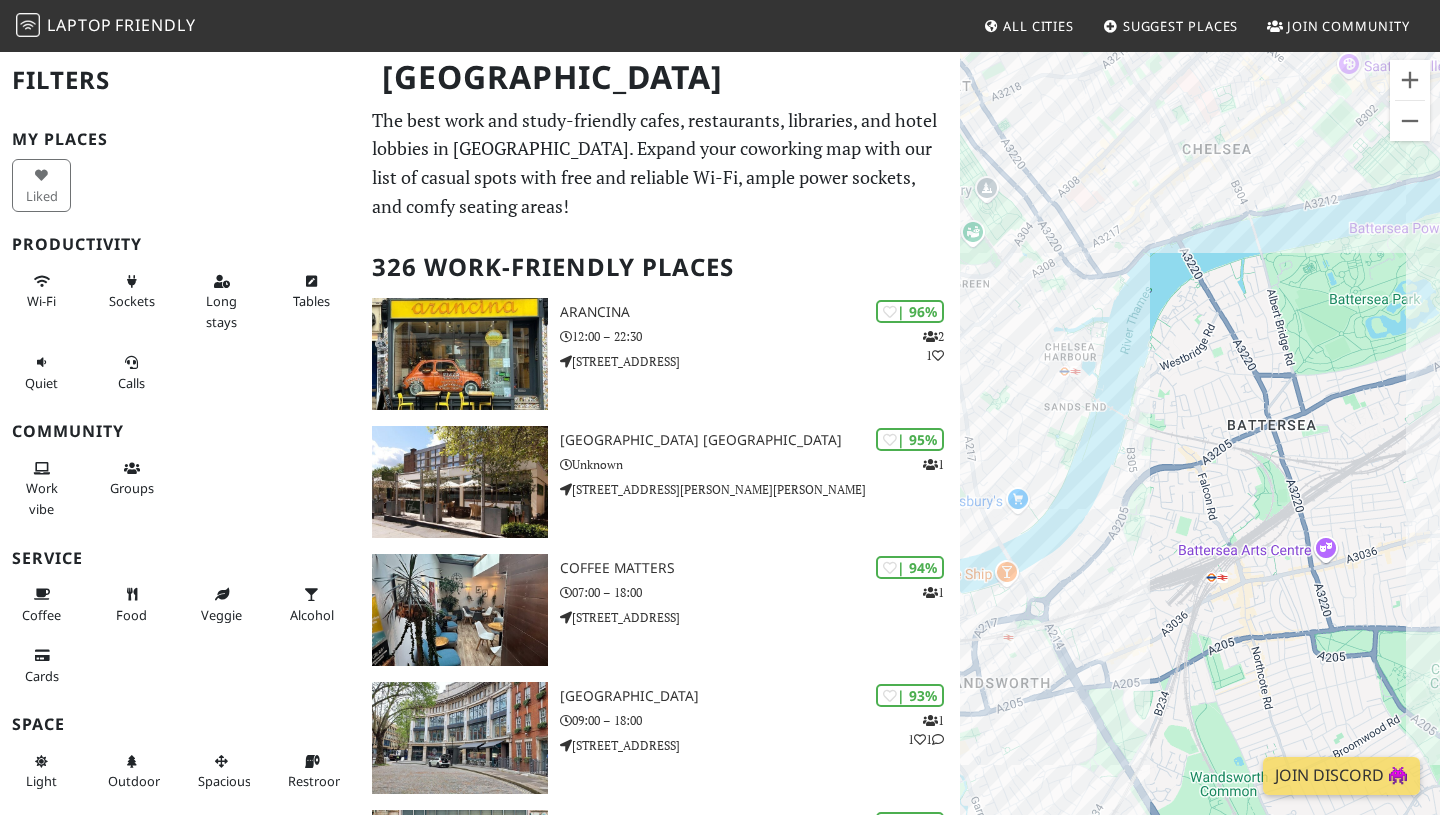 click on "To navigate, press the arrow keys. Antipode" at bounding box center (1200, 457) 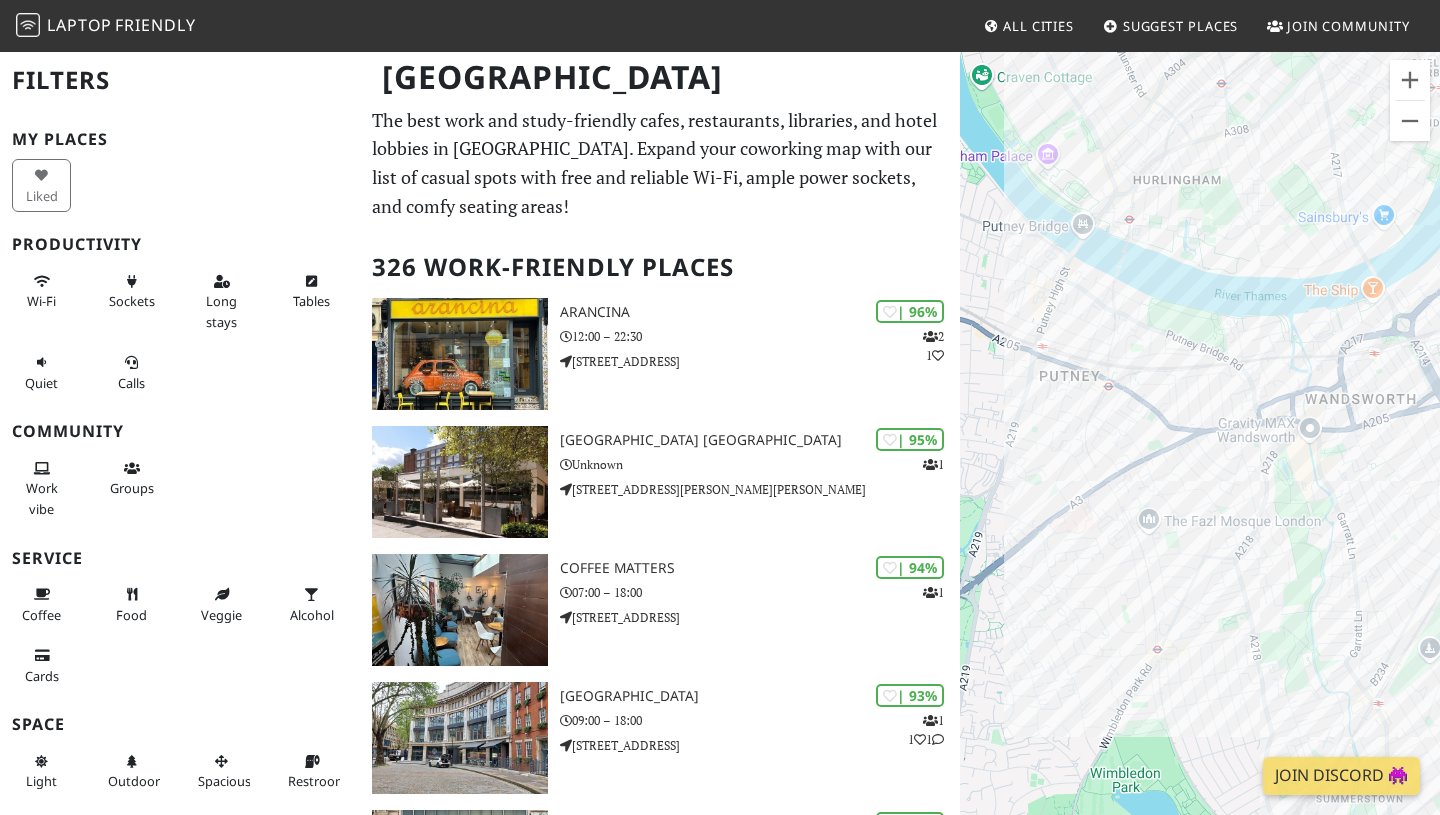 drag, startPoint x: 1069, startPoint y: 667, endPoint x: 1198, endPoint y: 403, distance: 293.83157 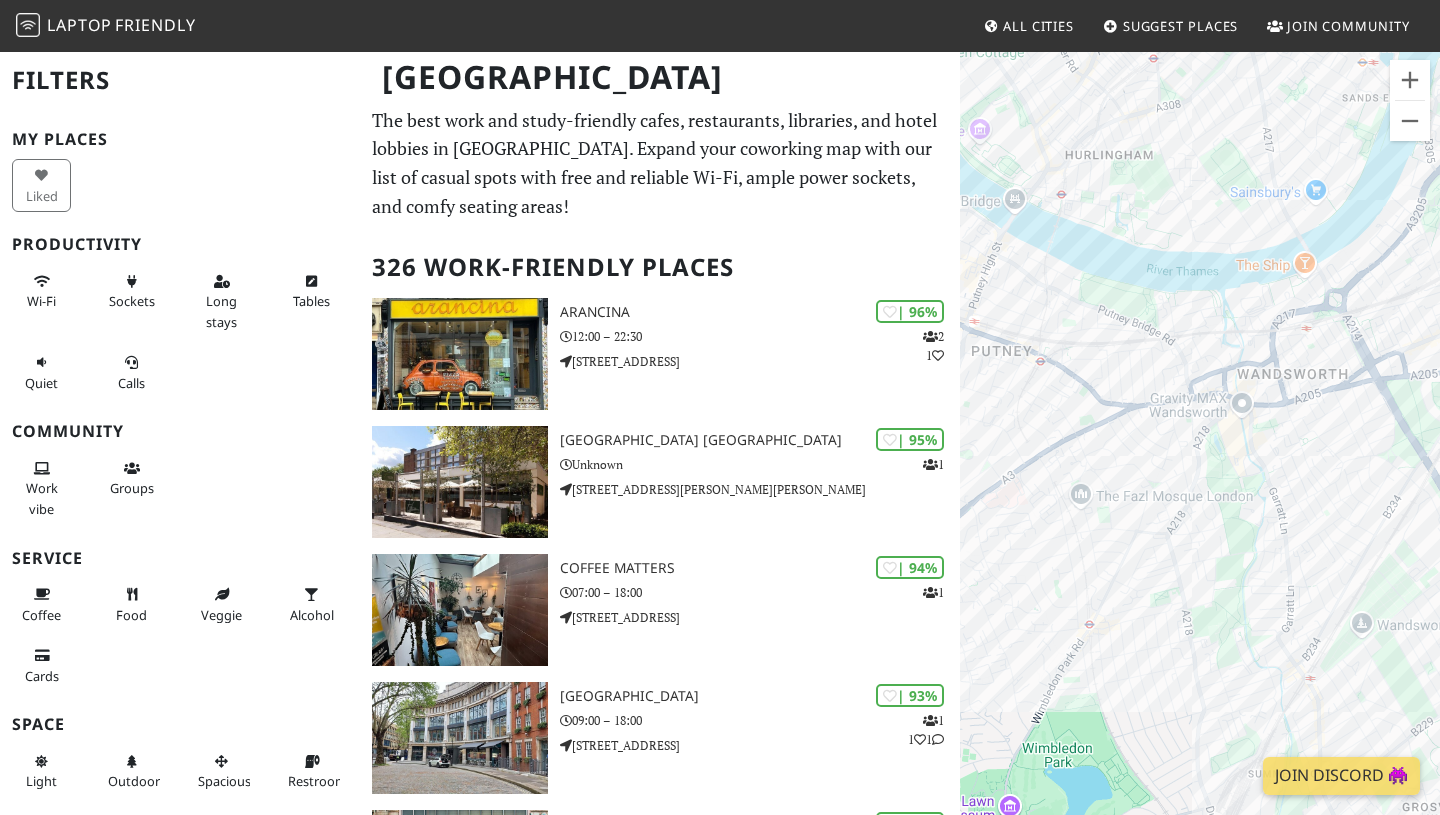 drag, startPoint x: 1217, startPoint y: 509, endPoint x: 1348, endPoint y: 652, distance: 193.93298 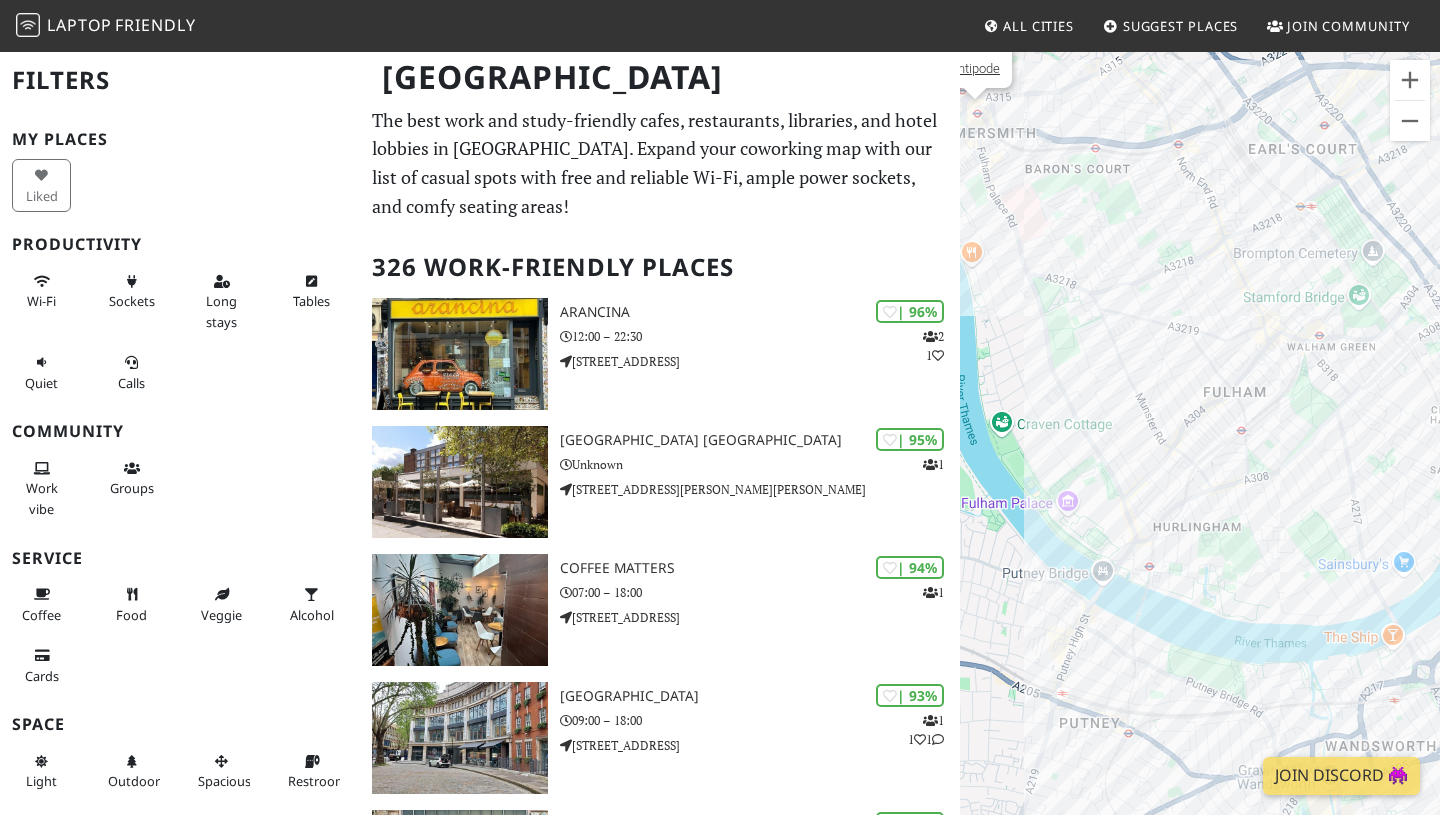 drag, startPoint x: 1343, startPoint y: 405, endPoint x: 1107, endPoint y: 405, distance: 236 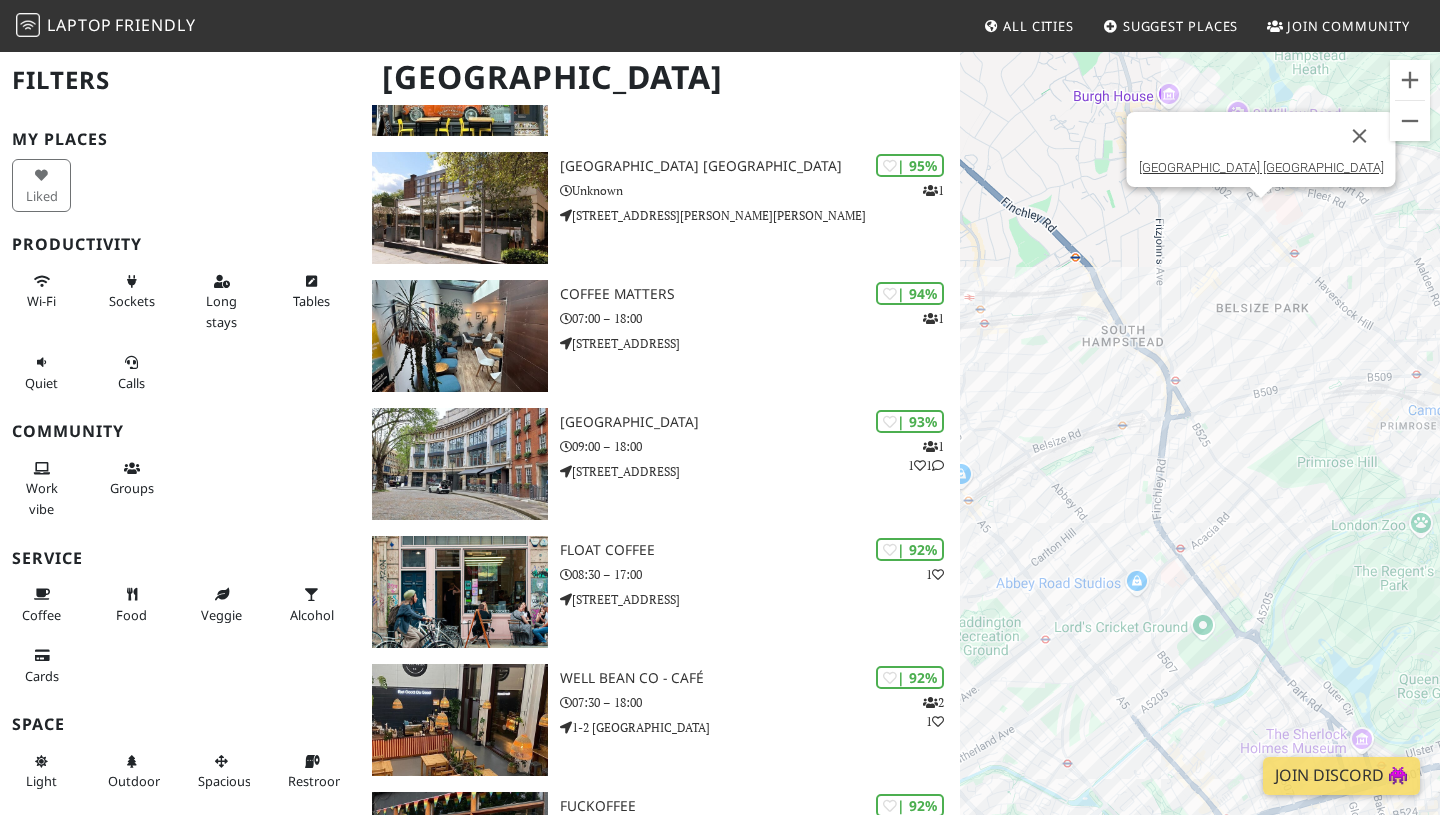 scroll, scrollTop: 281, scrollLeft: 0, axis: vertical 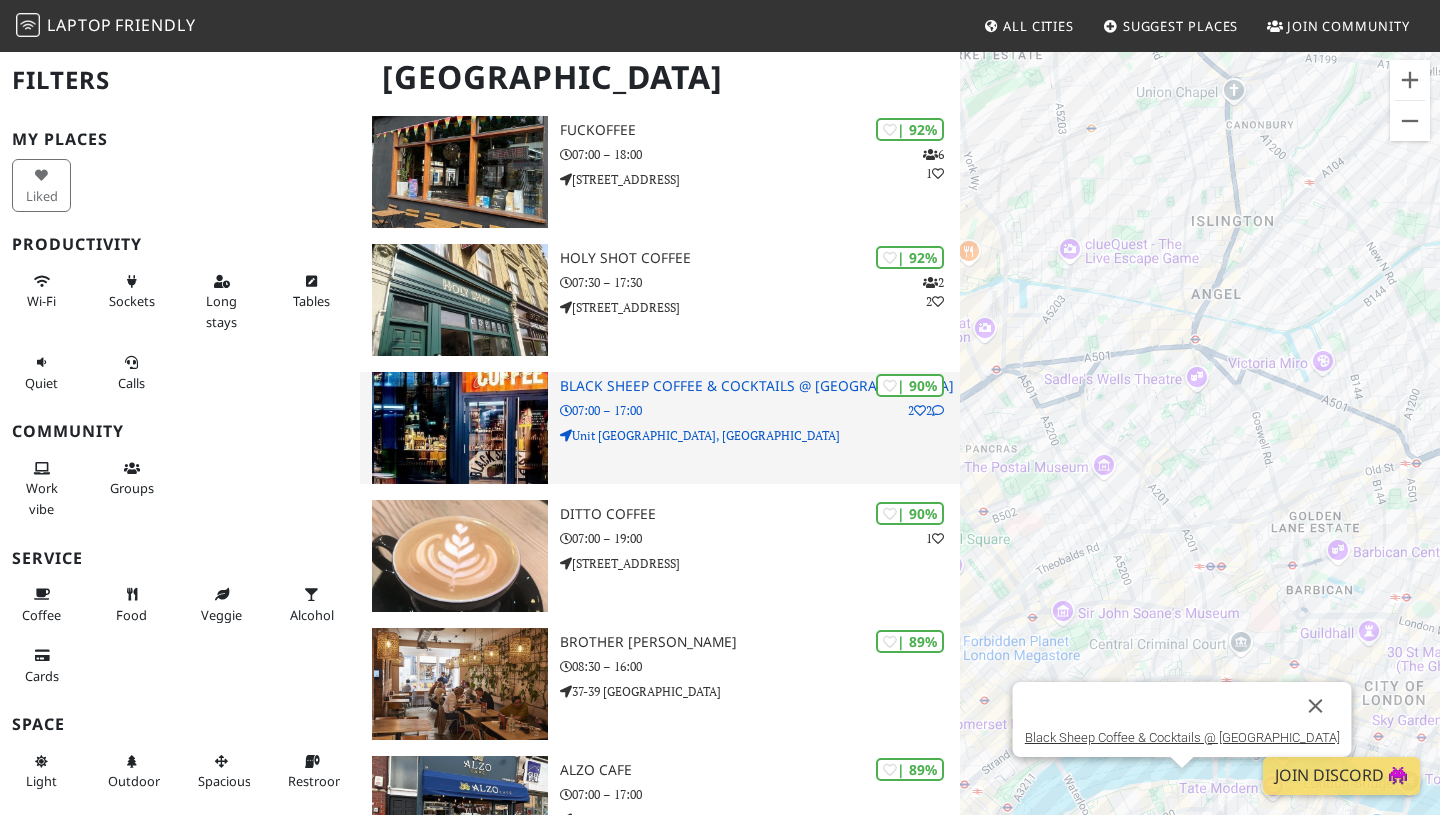 click on "| 90%
2
2
Black Sheep Coffee & Cocktails @ Southbank Central
07:00 – 17:00
Unit 4 & 5A, Southbank Central, Hatfields" at bounding box center (760, 428) 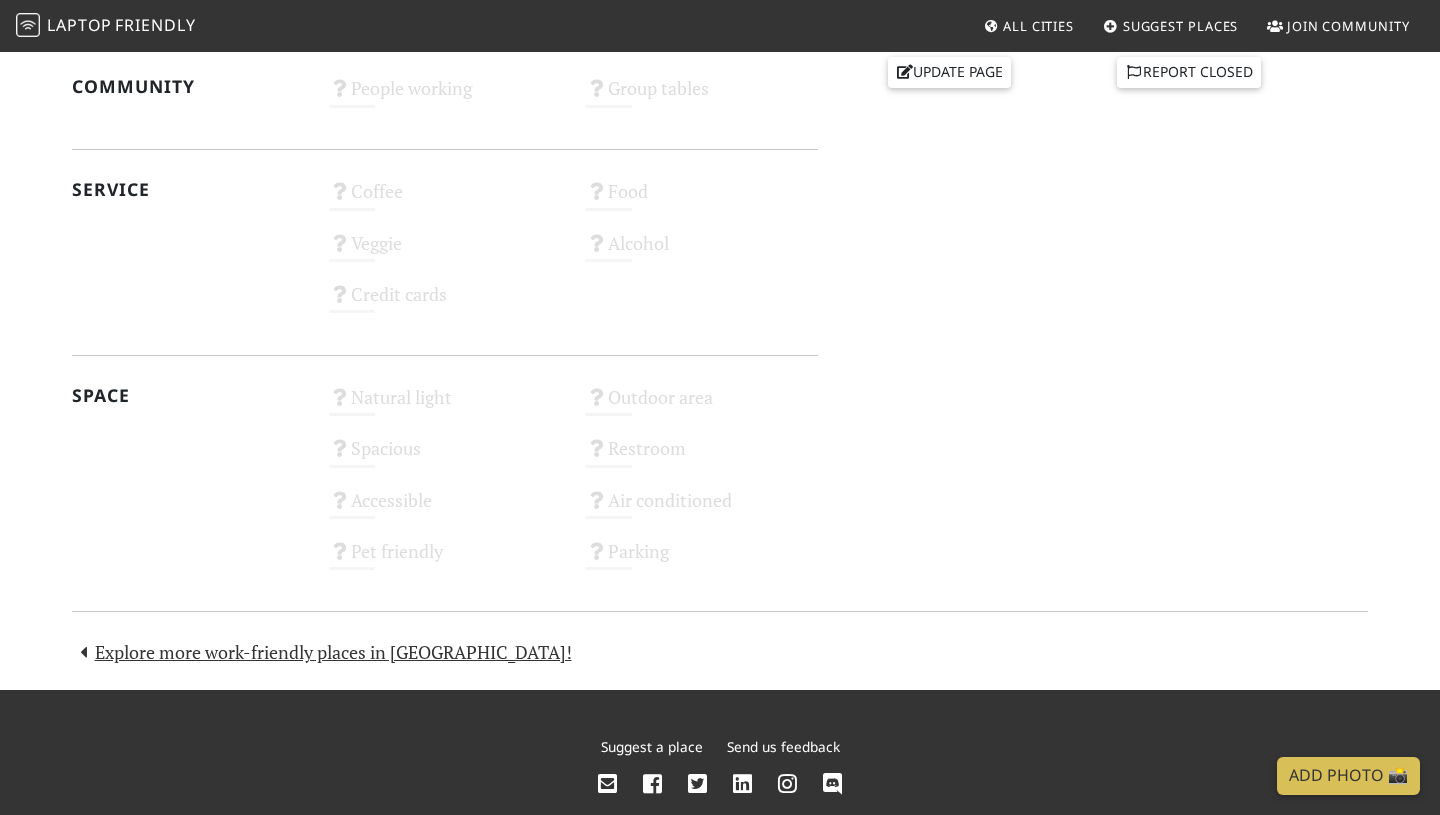 scroll, scrollTop: 1023, scrollLeft: 0, axis: vertical 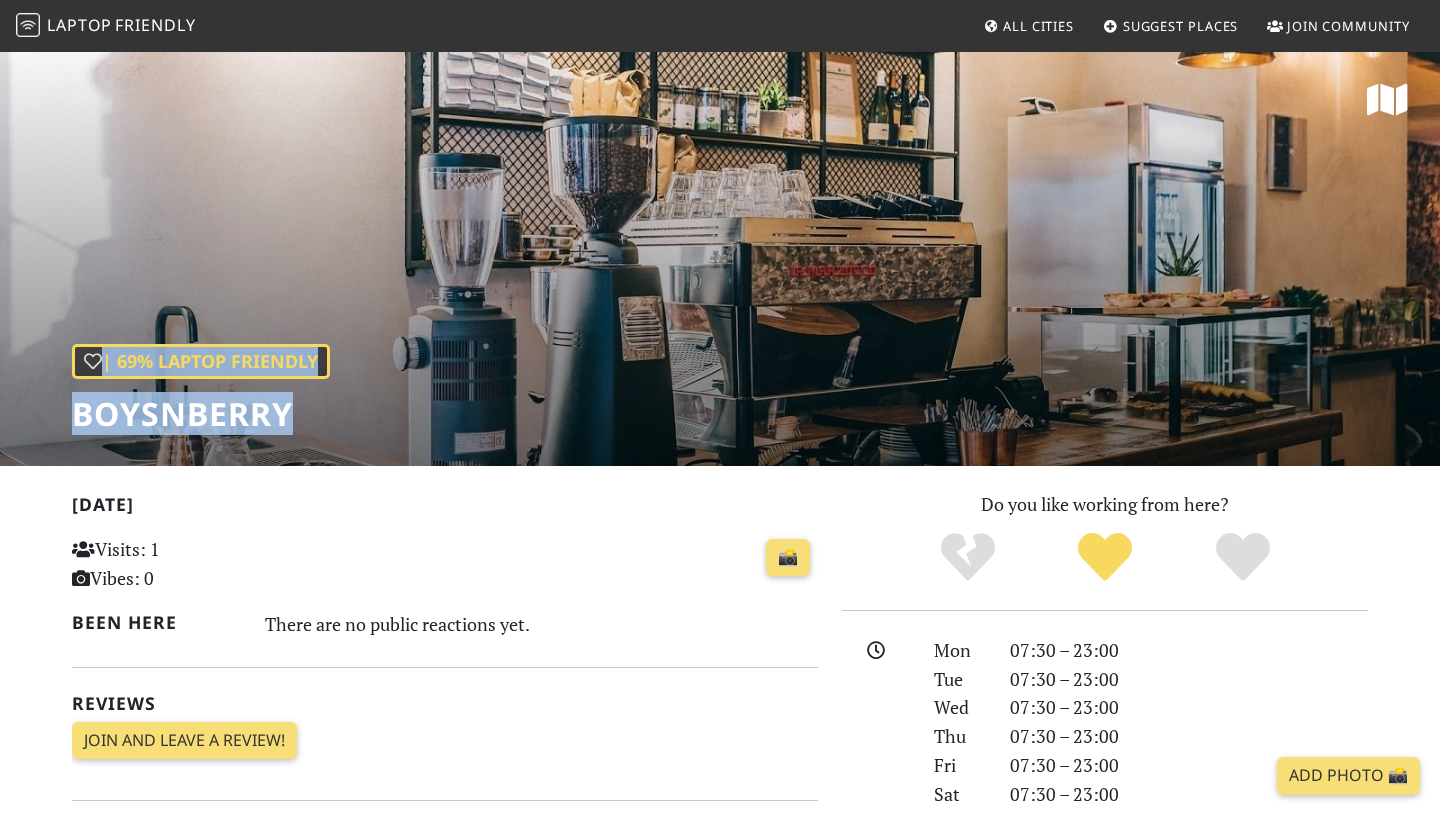 drag, startPoint x: 320, startPoint y: 424, endPoint x: 68, endPoint y: 429, distance: 252.04959 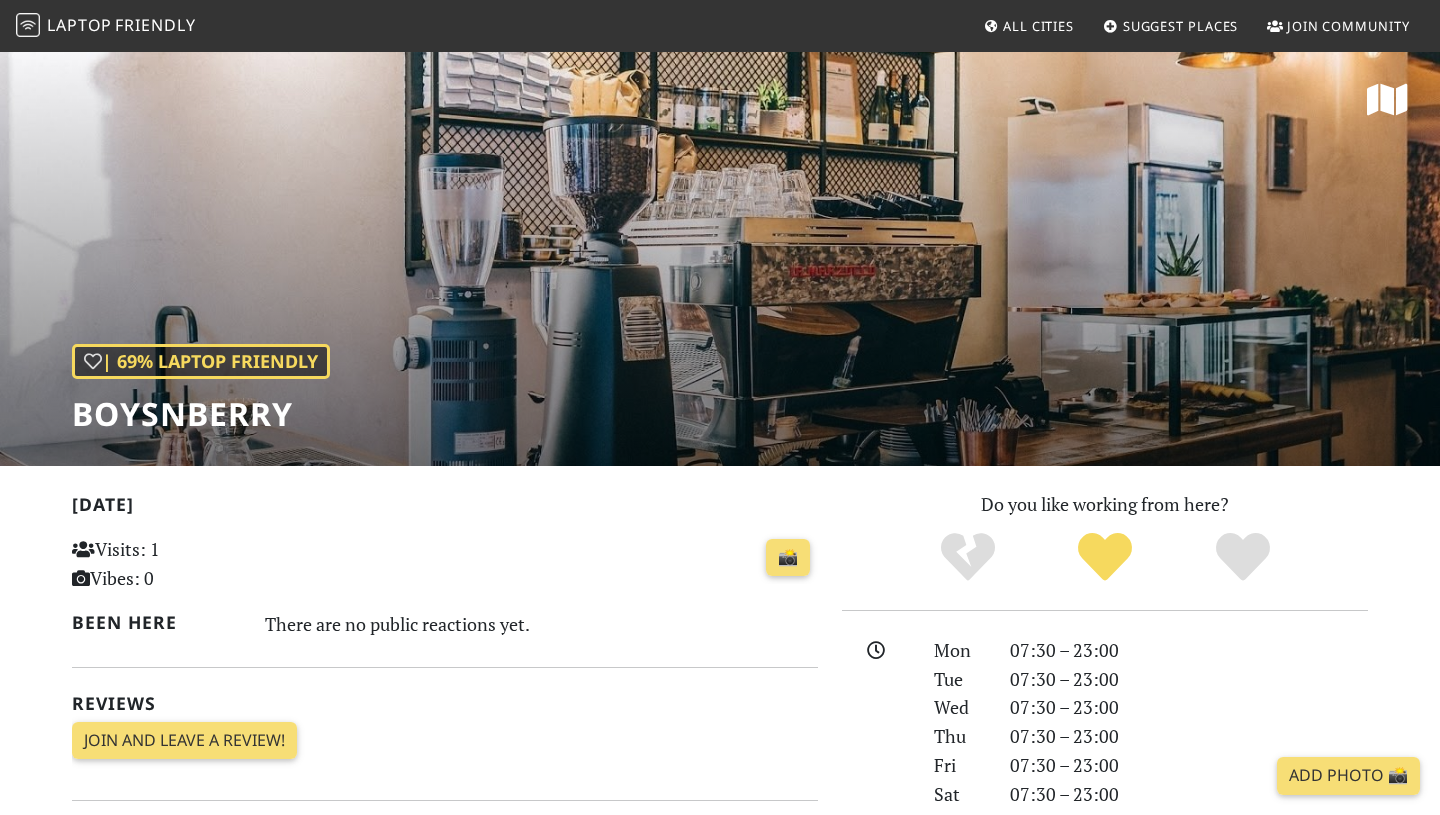 click on "[DATE]" at bounding box center [445, 508] 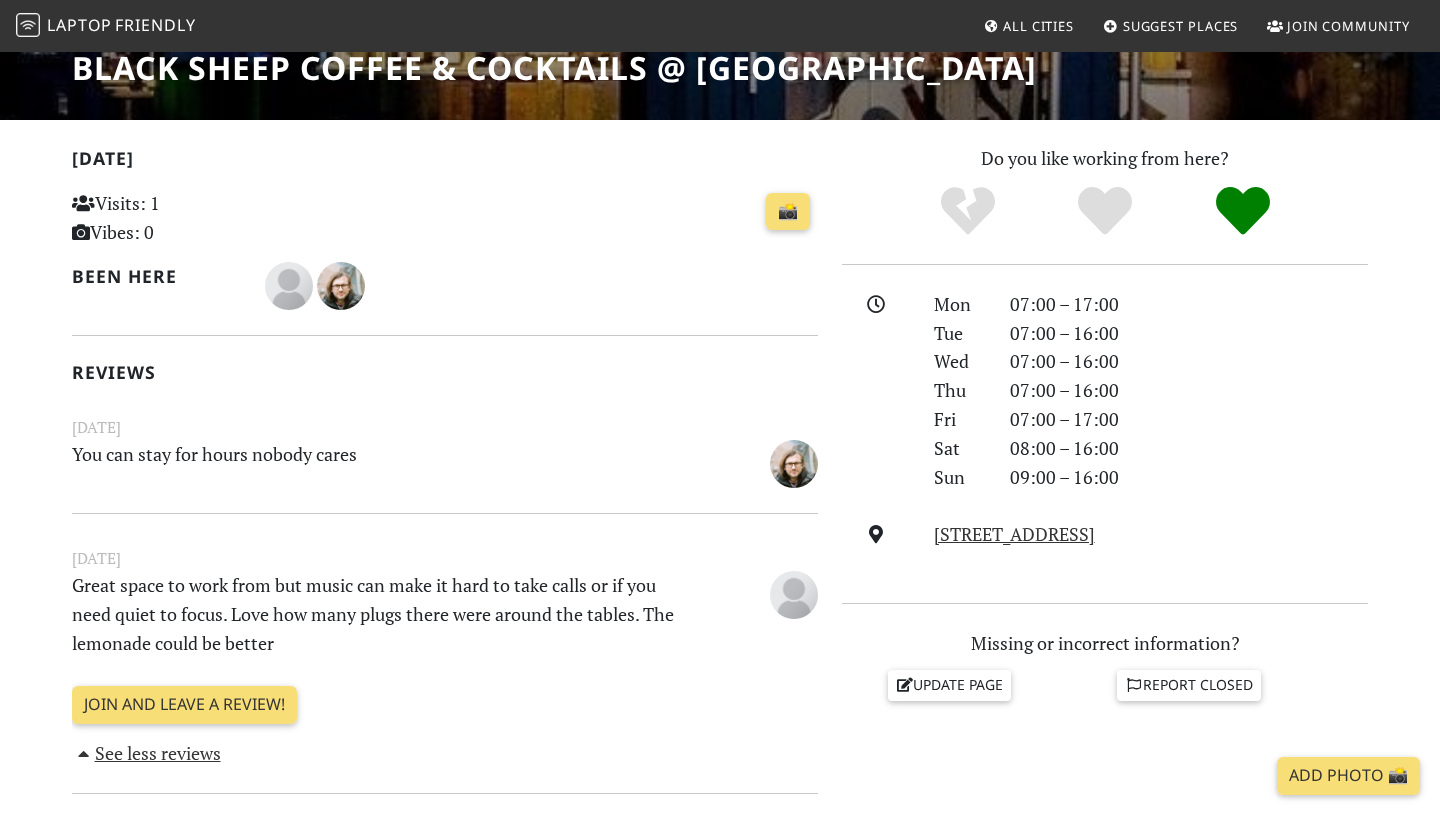 scroll, scrollTop: 0, scrollLeft: 0, axis: both 